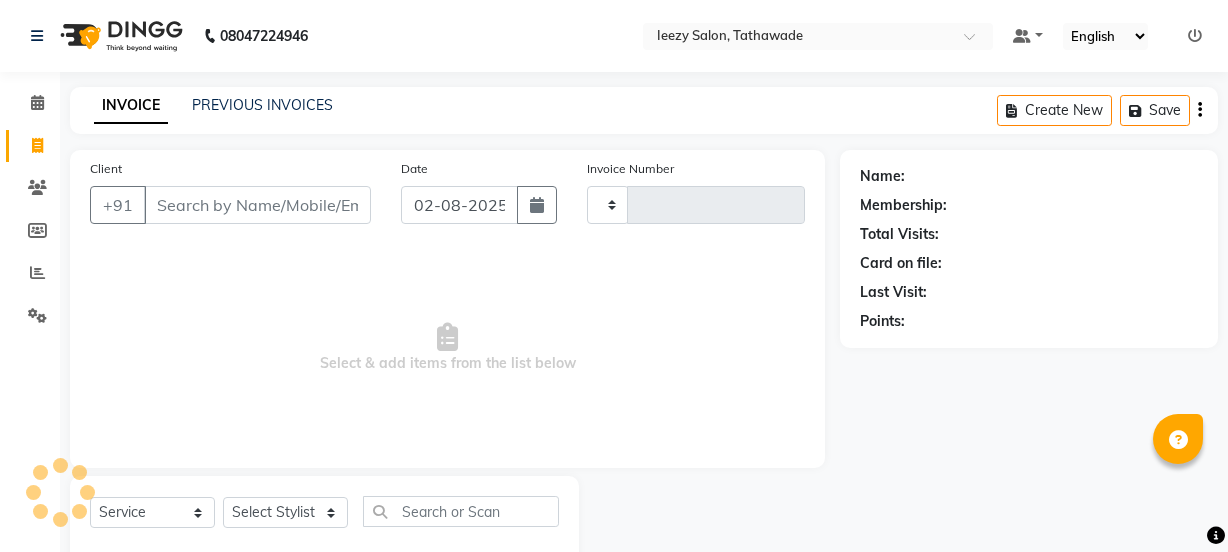 select on "service" 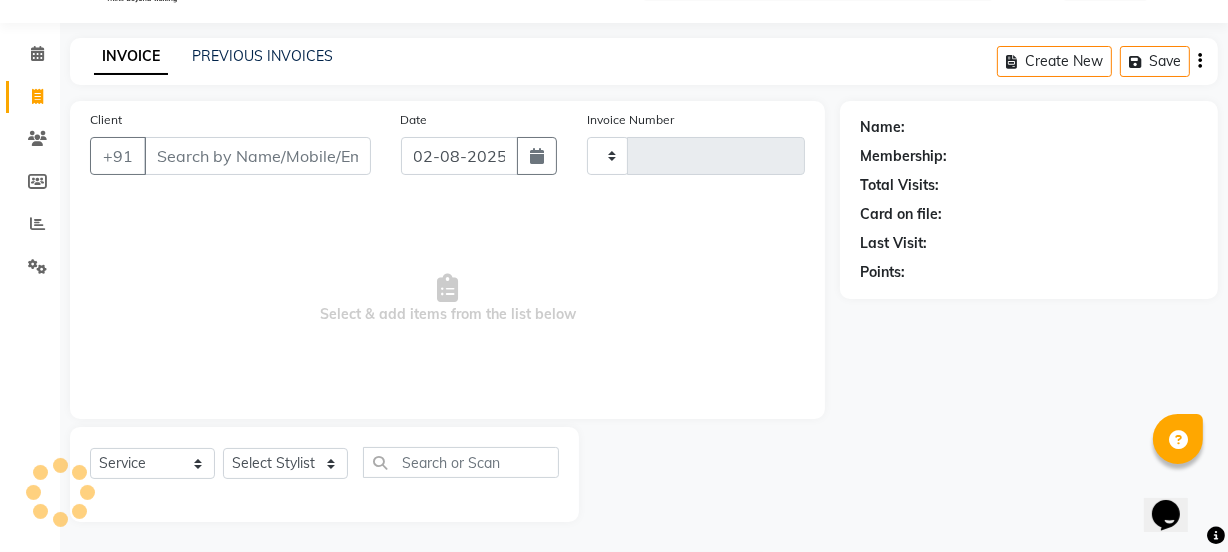scroll, scrollTop: 0, scrollLeft: 0, axis: both 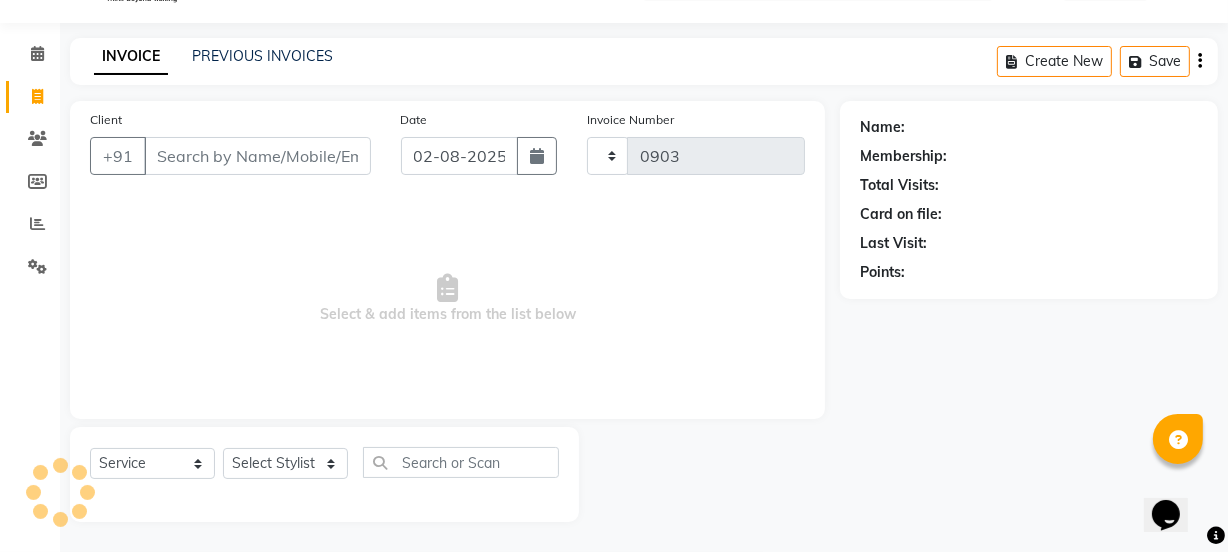 select on "5982" 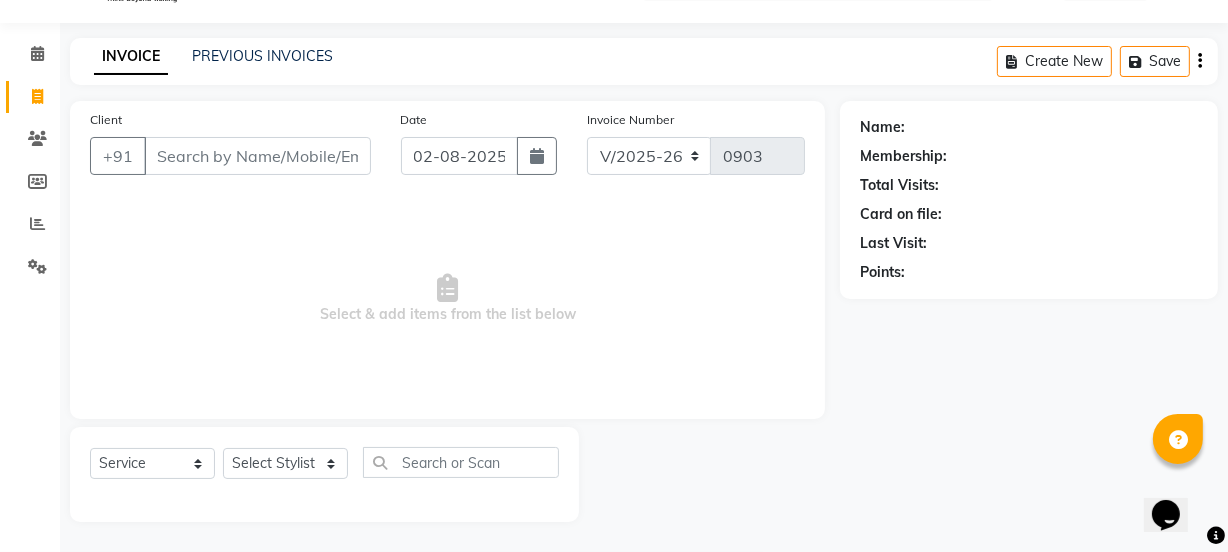 click on "Client" at bounding box center [257, 156] 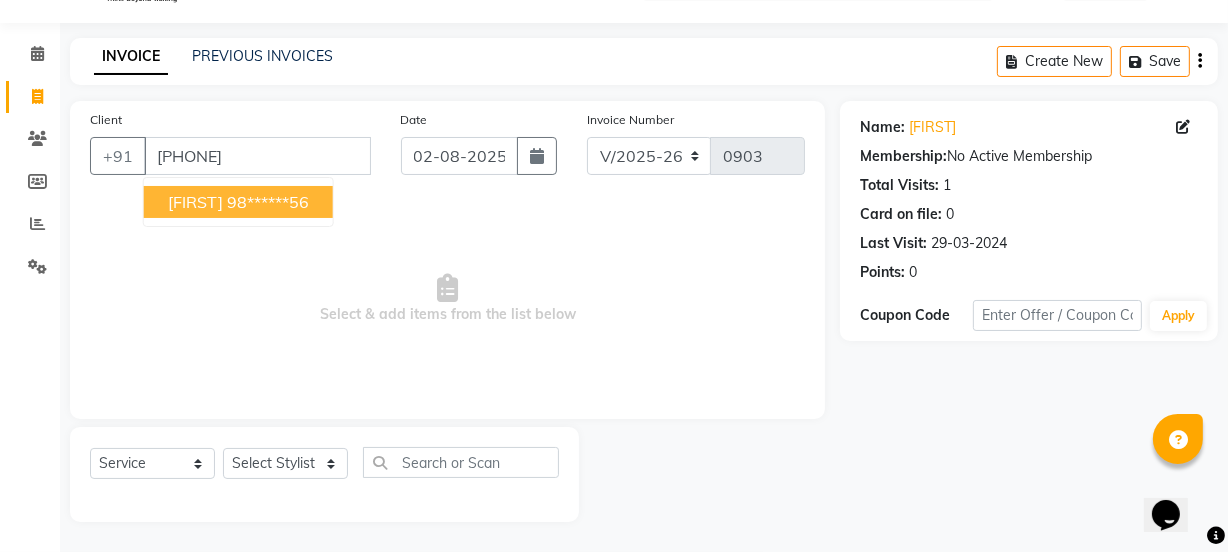 click on "98******56" at bounding box center (268, 202) 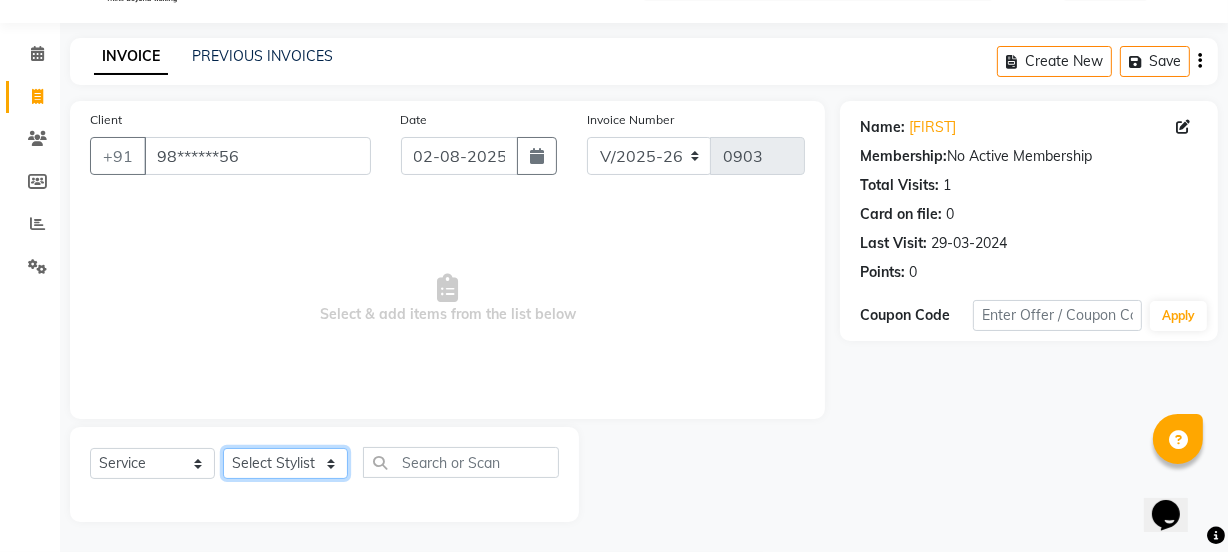 click on "Select Stylist IEEZY -Owner MS KOMAL  Ms Shraddha Rinku  Samiksha  Sr.Bu Rohini  Stylist Shree" 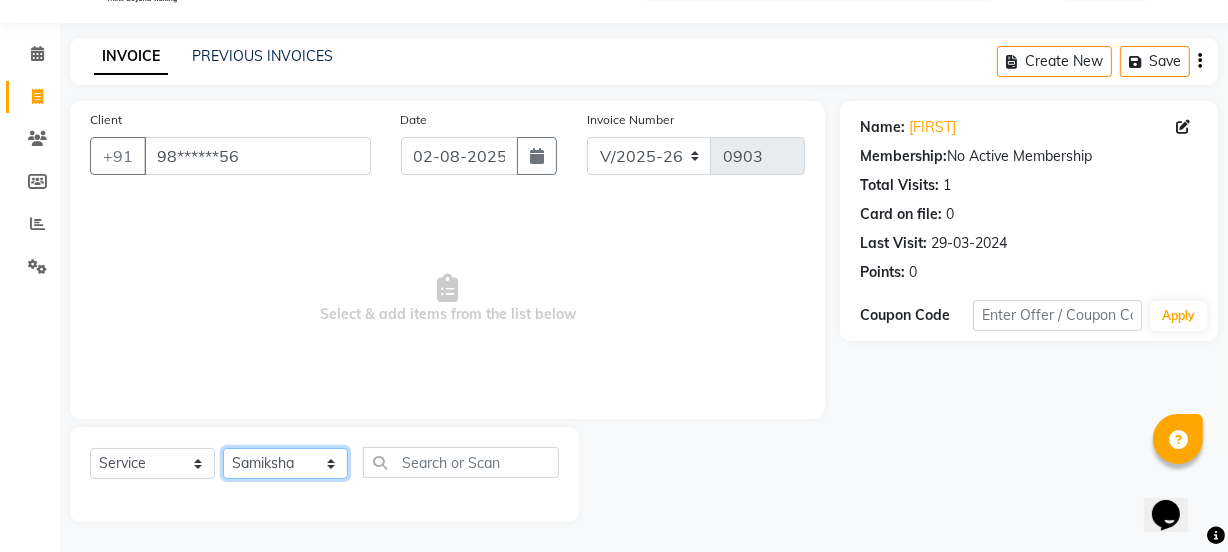 click on "Select Stylist IEEZY -Owner MS KOMAL  Ms Shraddha Rinku  Samiksha  Sr.Bu Rohini  Stylist Shree" 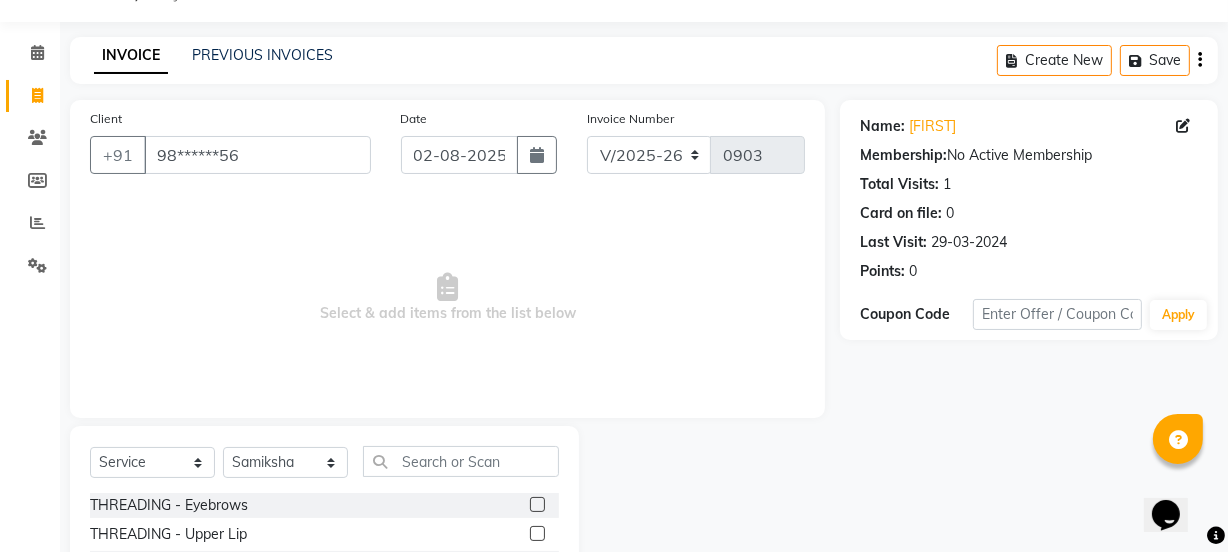 click 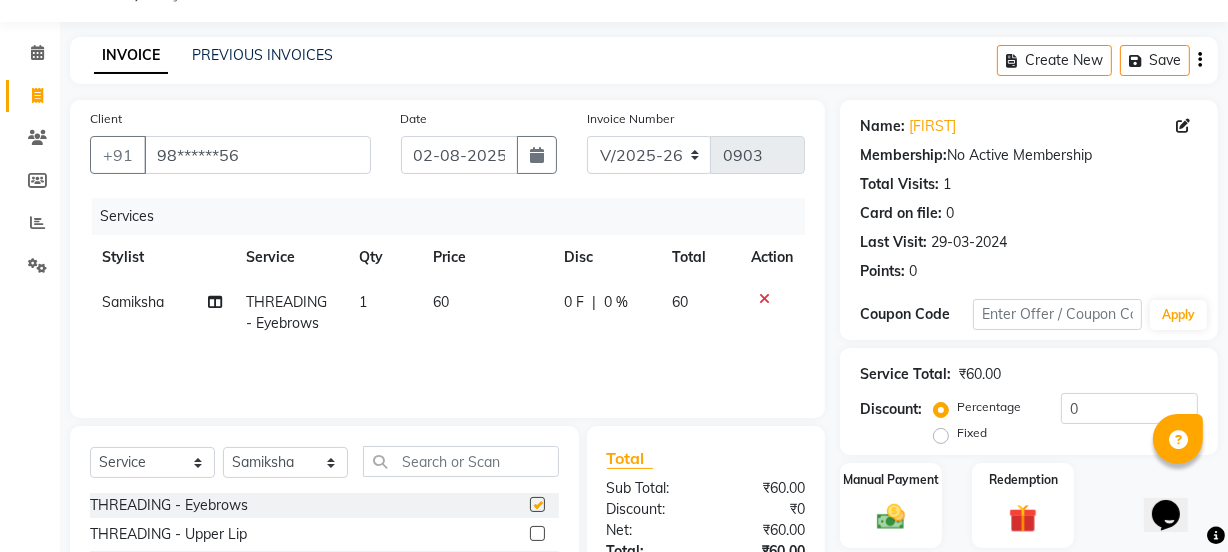 checkbox on "false" 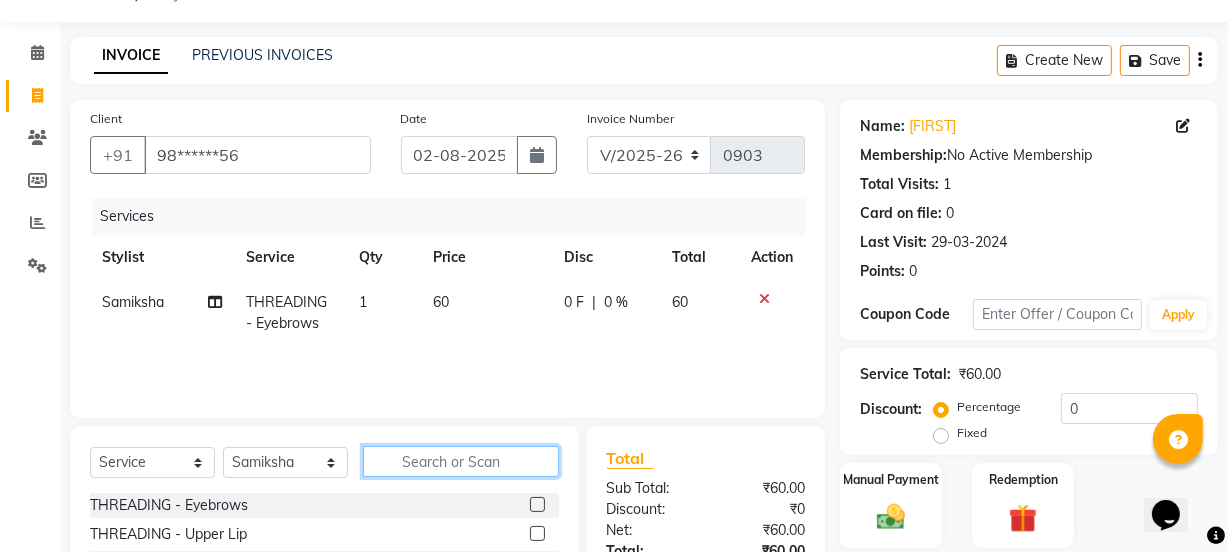 click 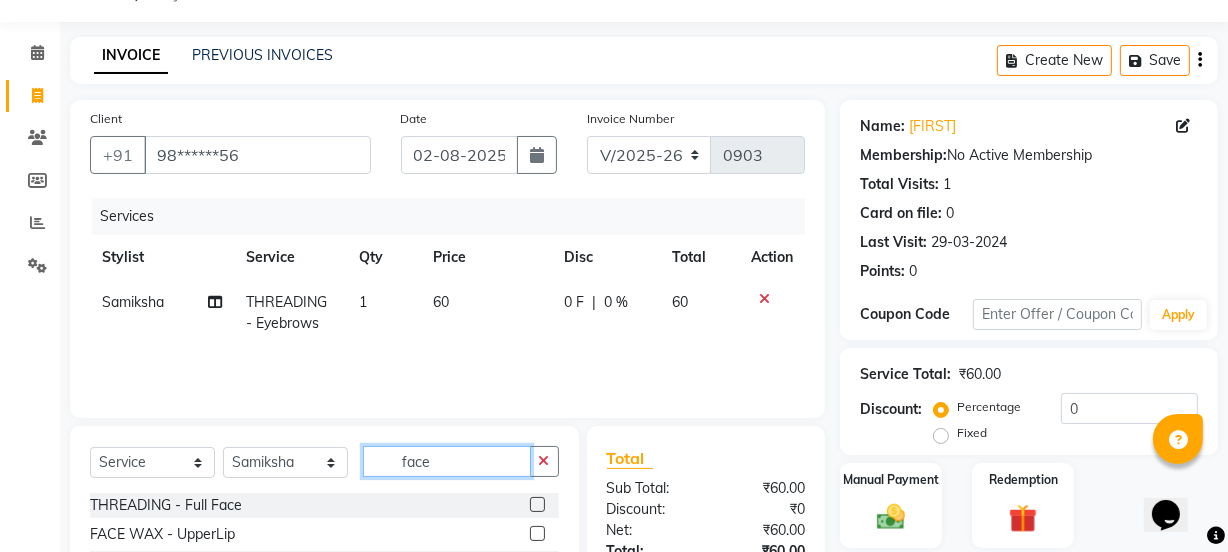 type on "face" 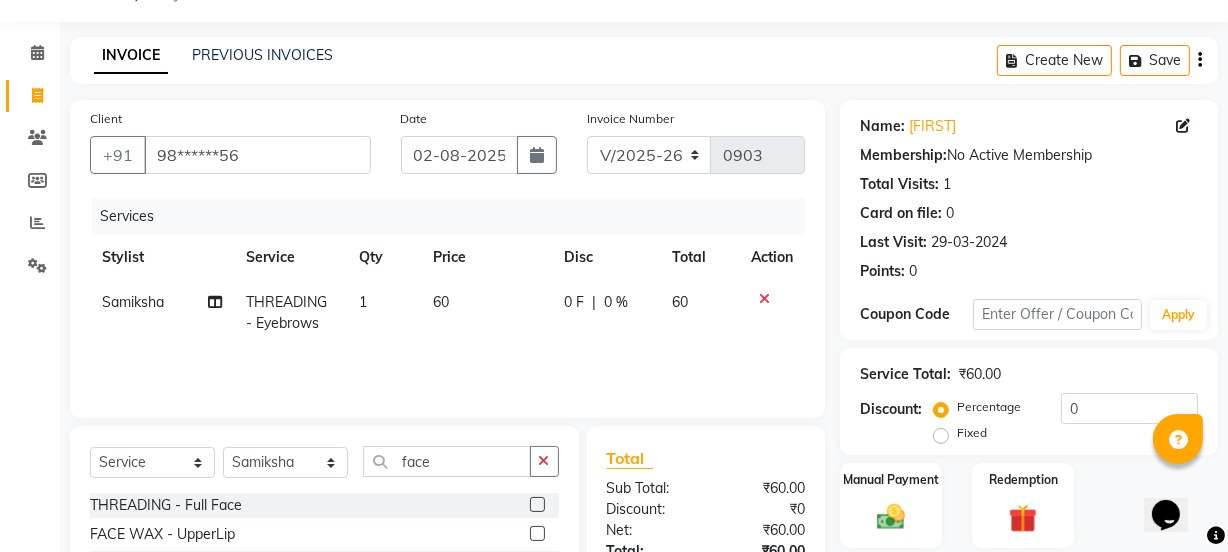 click 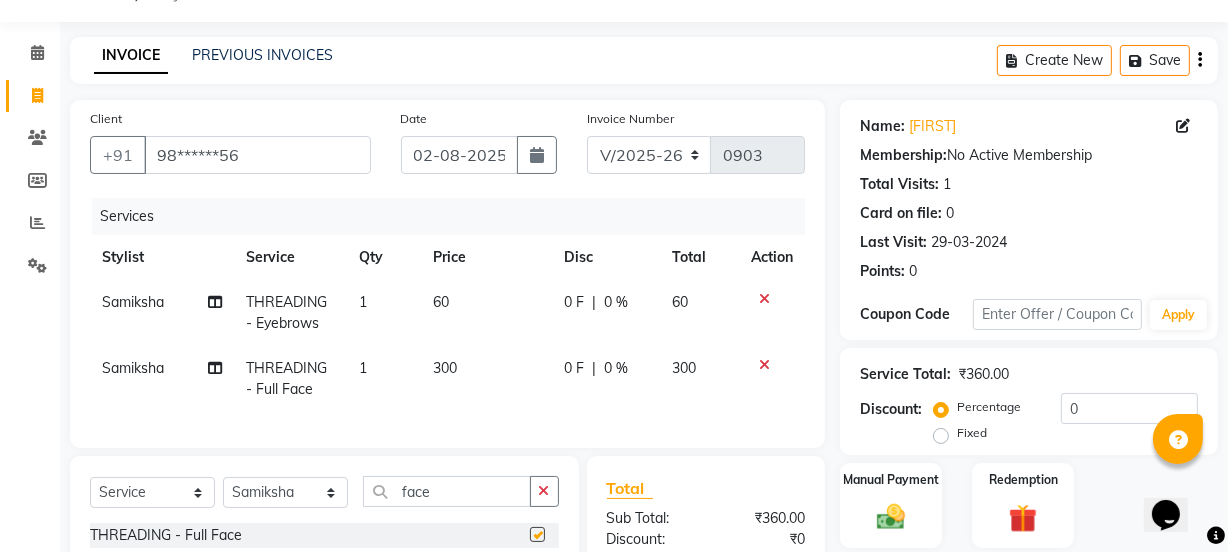 checkbox on "false" 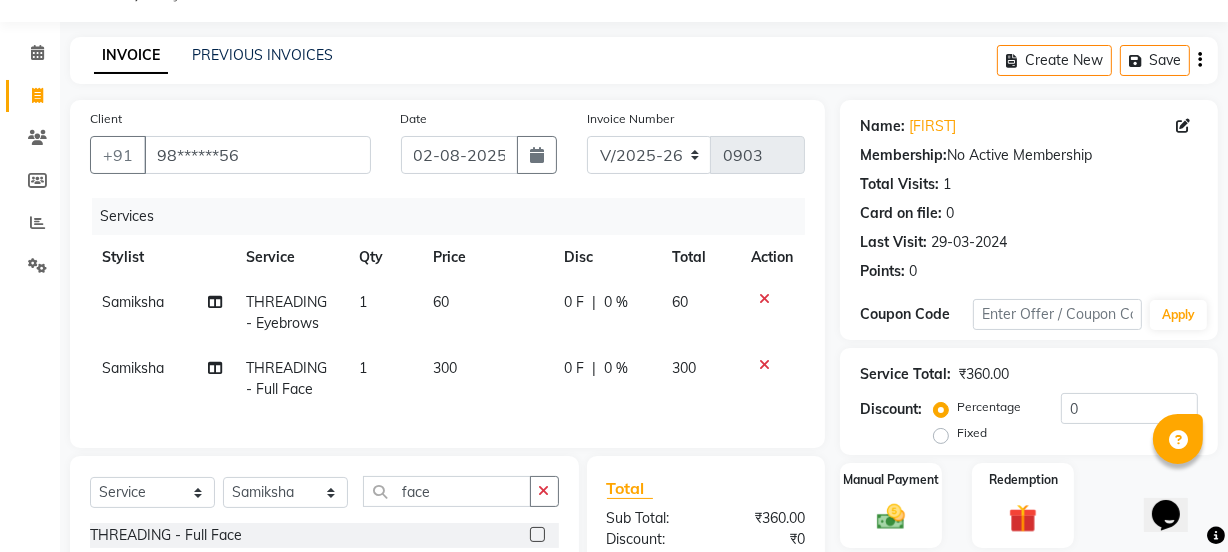 click on "300" 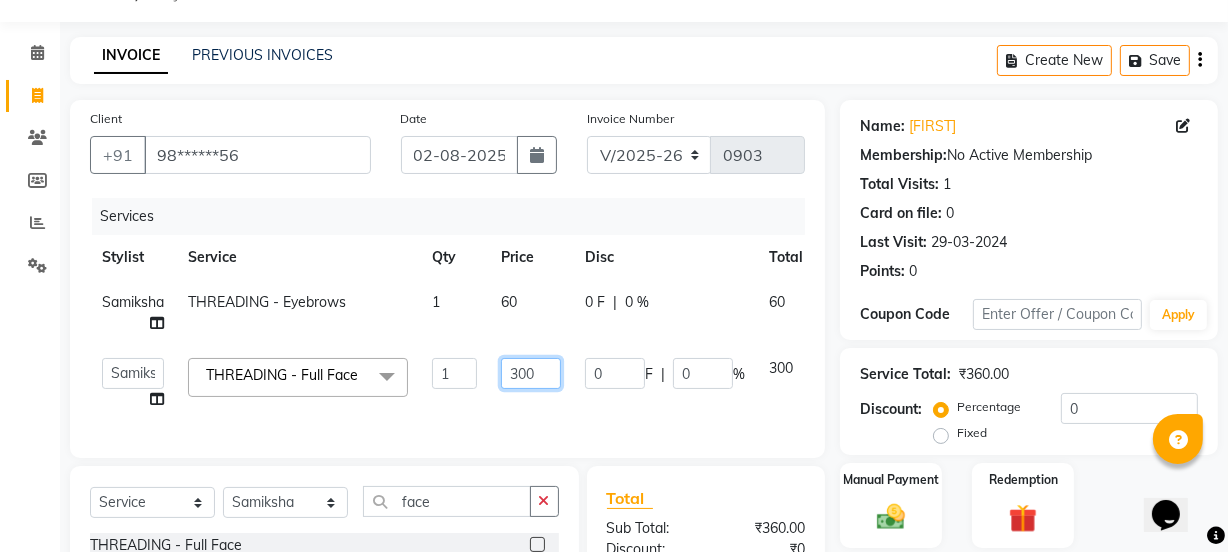 click on "300" 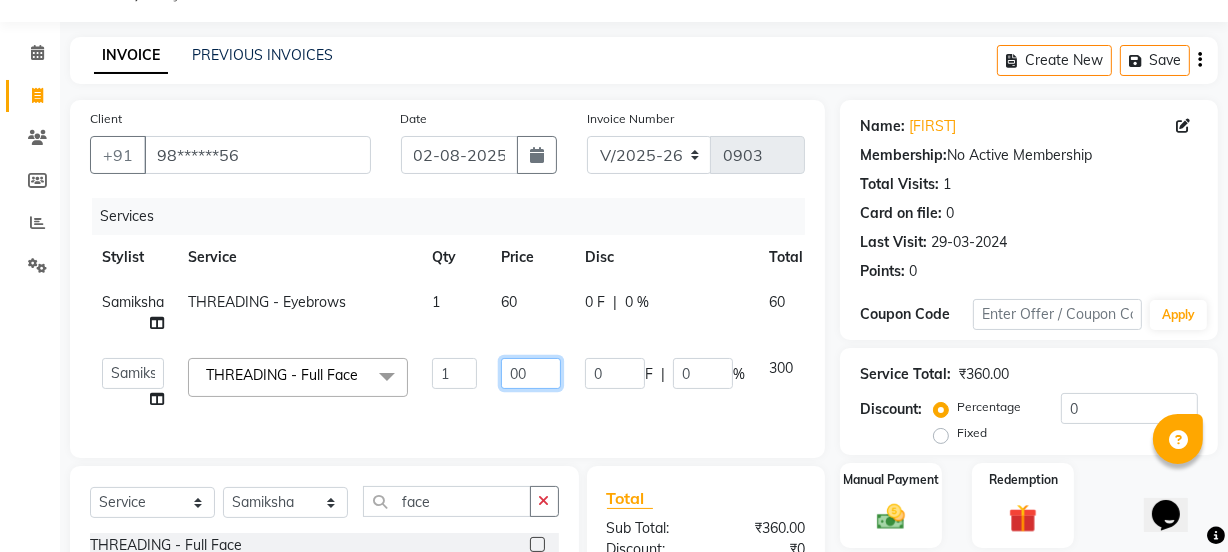 type on "400" 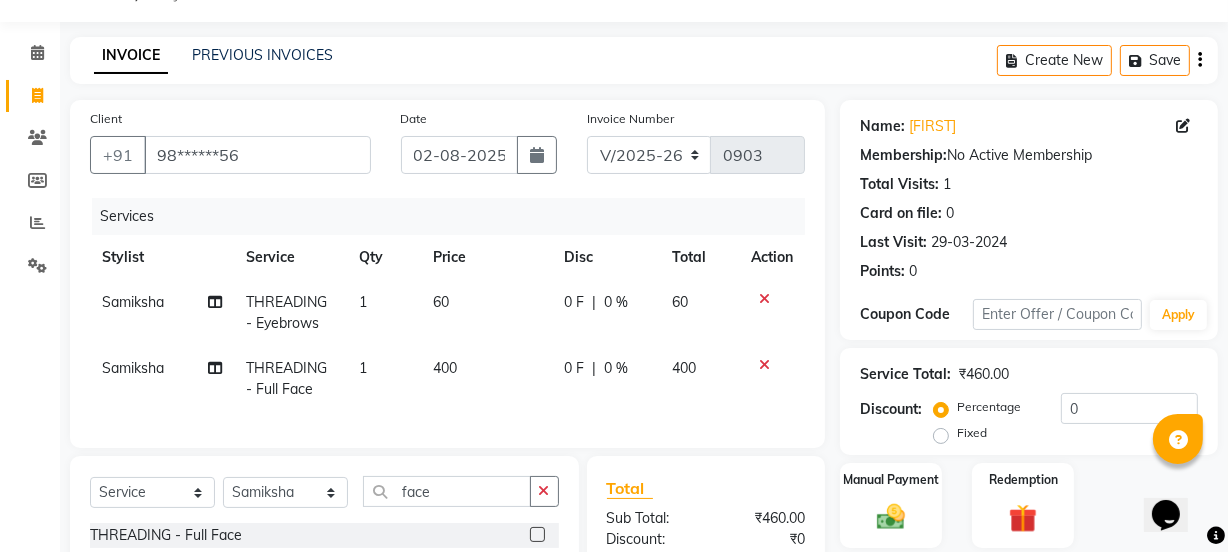 click on "[FIRST]  THREADING - Full Face 1 400 0 F | 0 % 400" 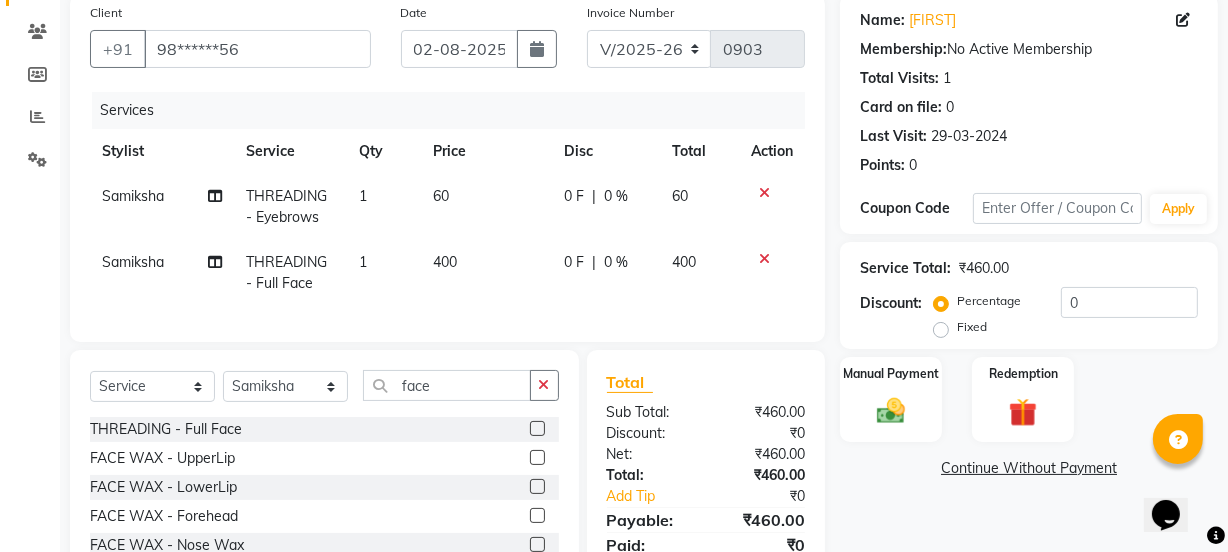 scroll, scrollTop: 293, scrollLeft: 0, axis: vertical 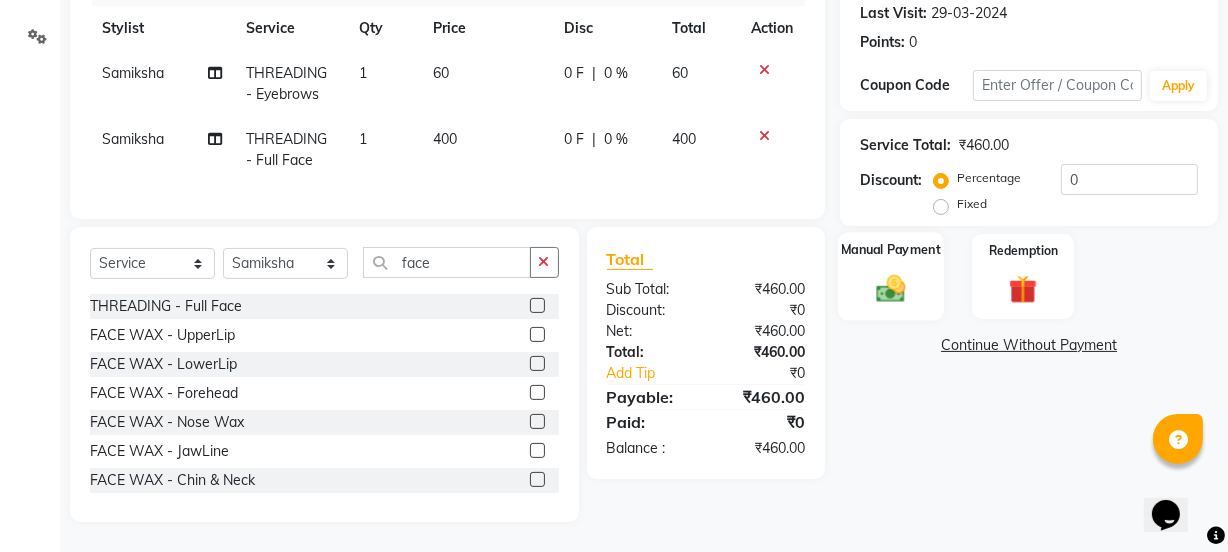 click on "Manual Payment" 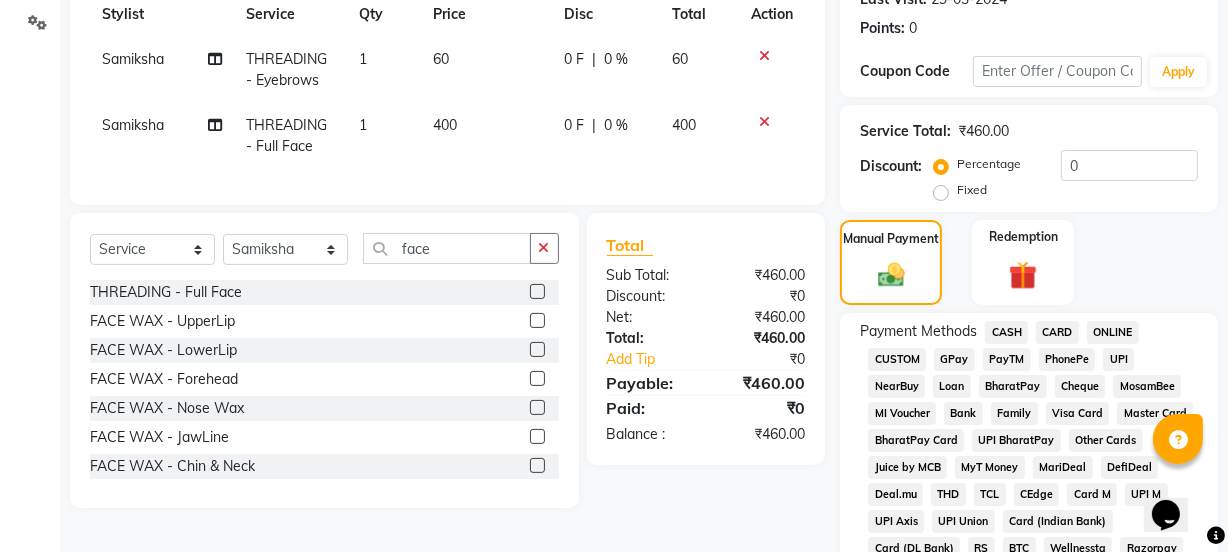 click on "GPay" 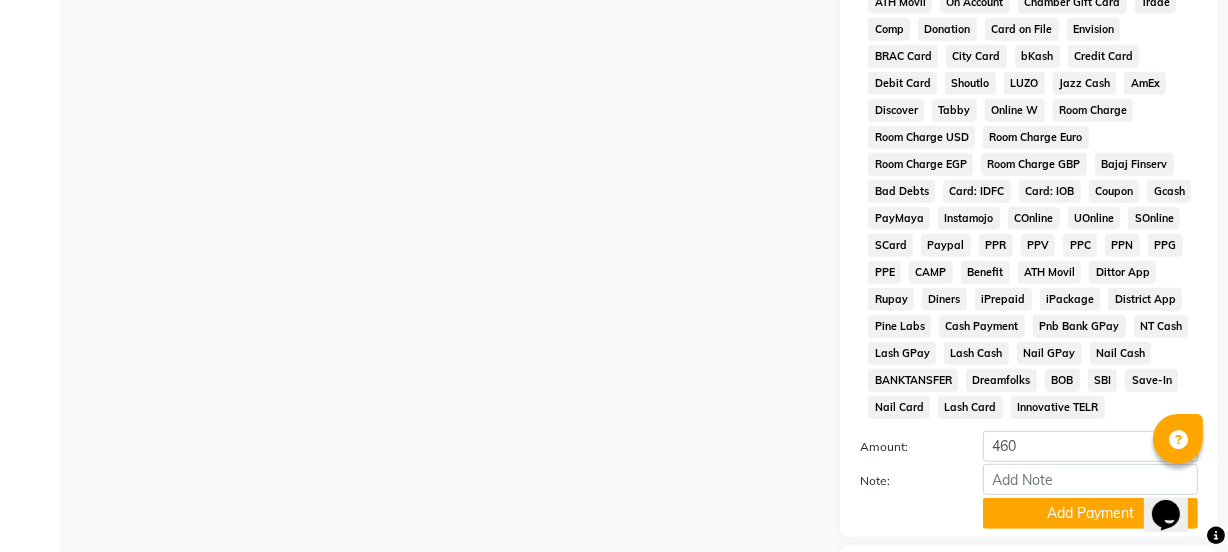 scroll, scrollTop: 930, scrollLeft: 0, axis: vertical 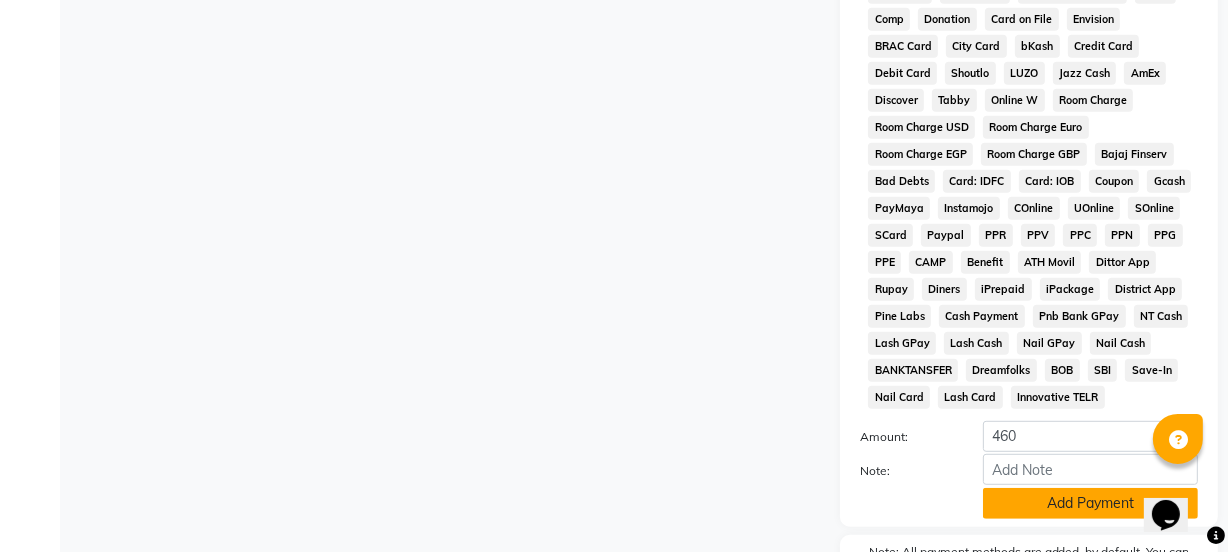 click on "Add Payment" 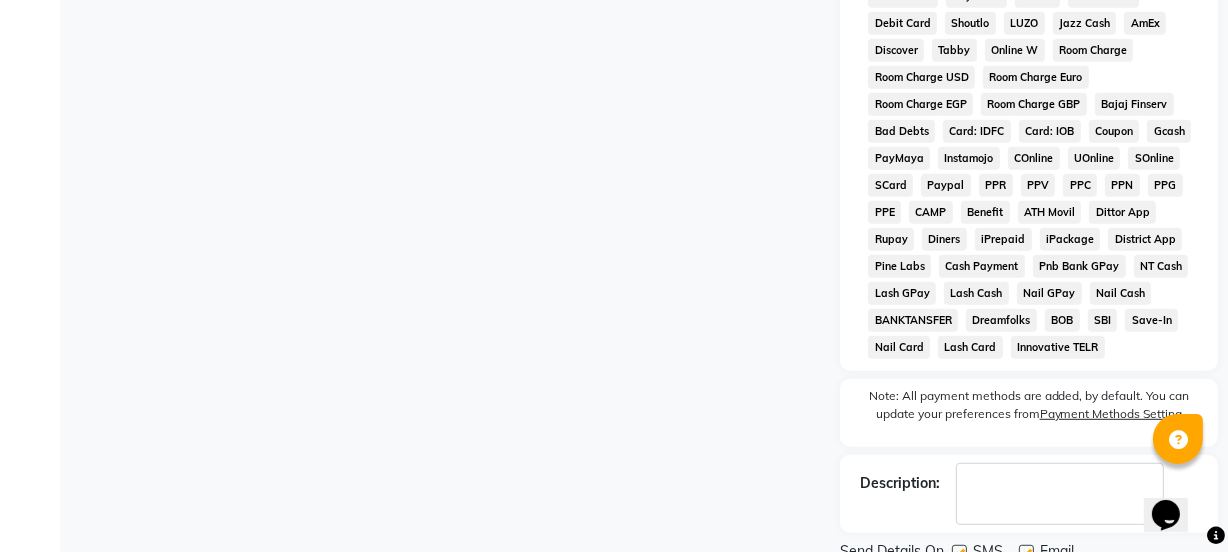 scroll, scrollTop: 1058, scrollLeft: 0, axis: vertical 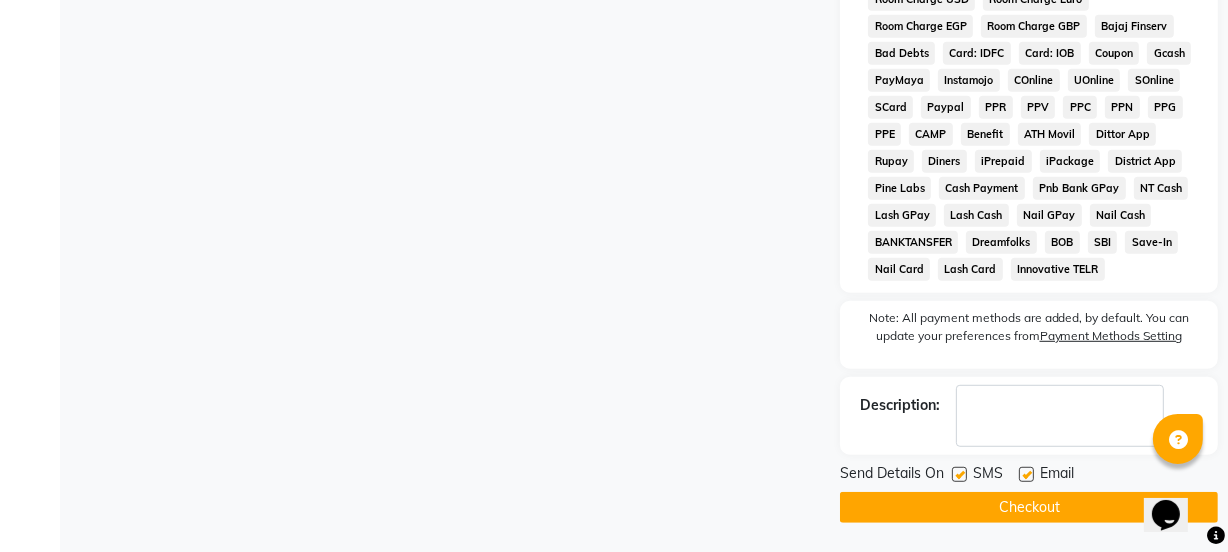 click 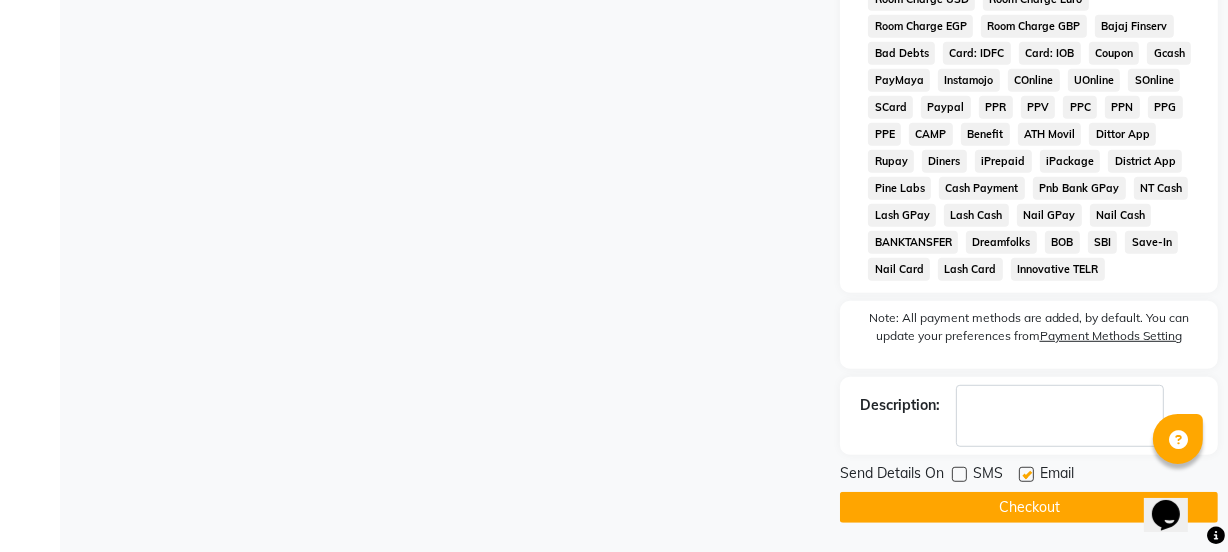 click 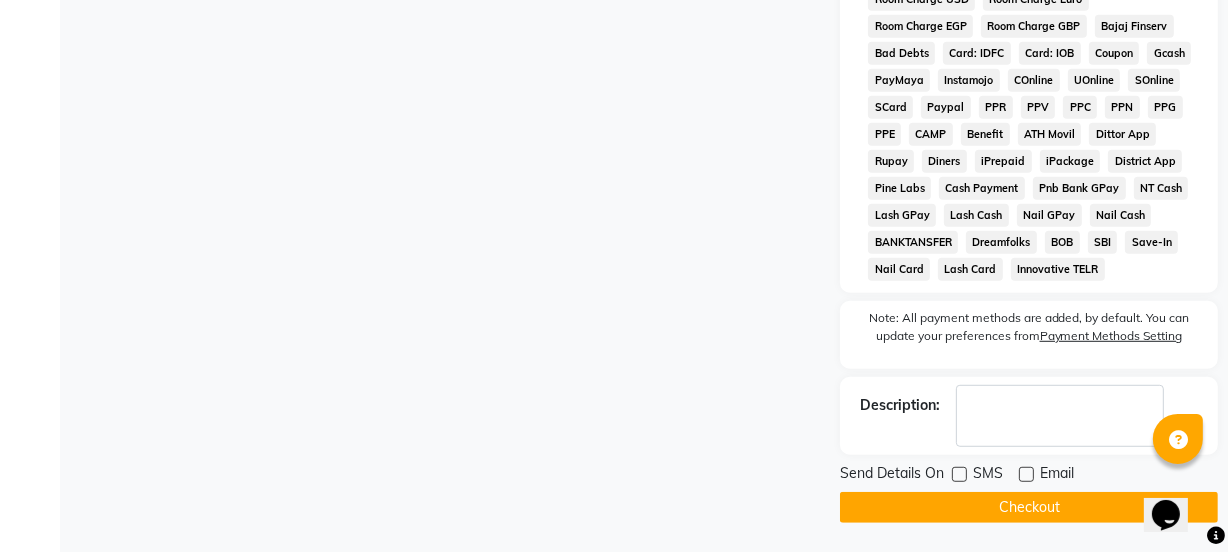 click on "Checkout" 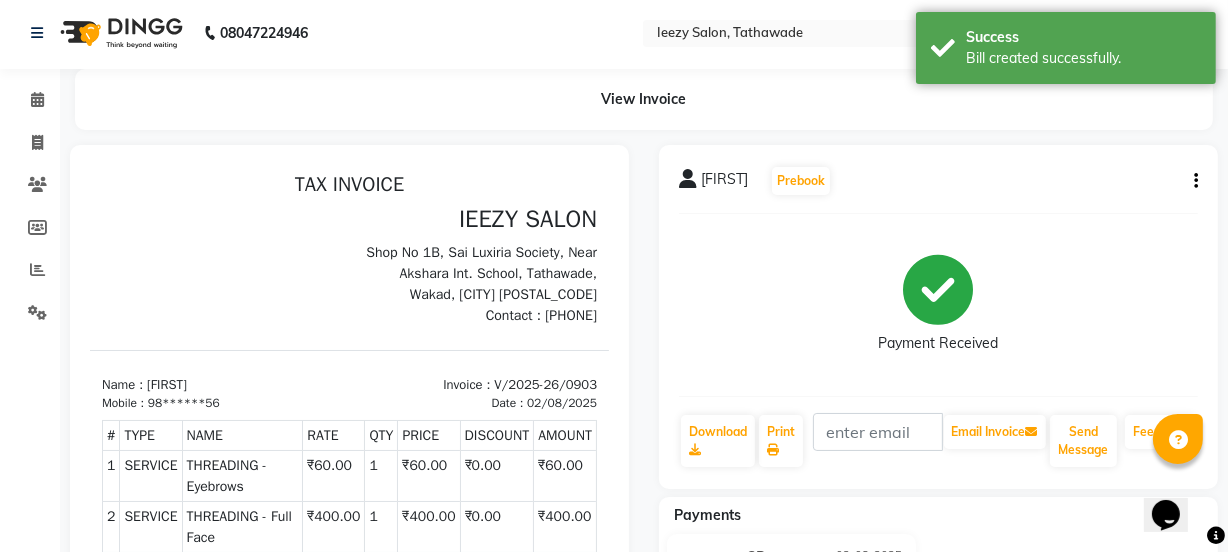 scroll, scrollTop: 0, scrollLeft: 0, axis: both 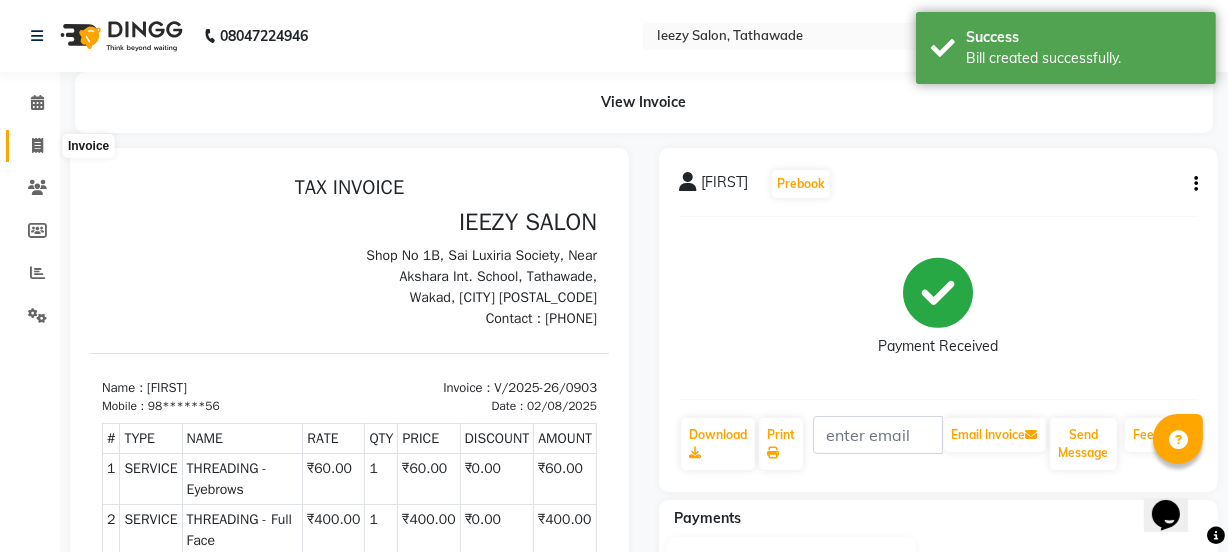 click 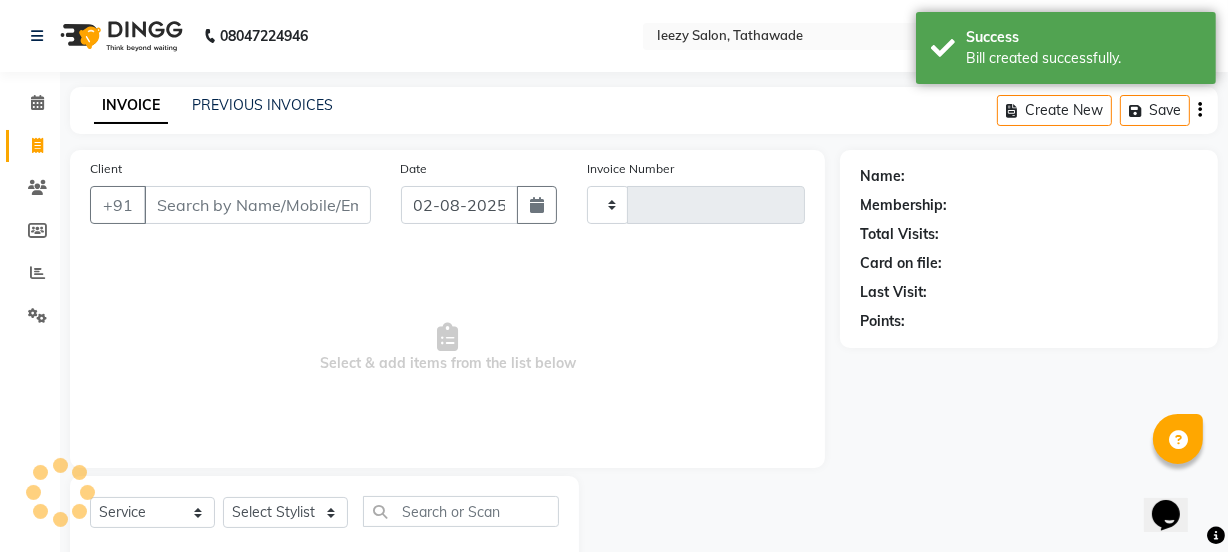 scroll, scrollTop: 50, scrollLeft: 0, axis: vertical 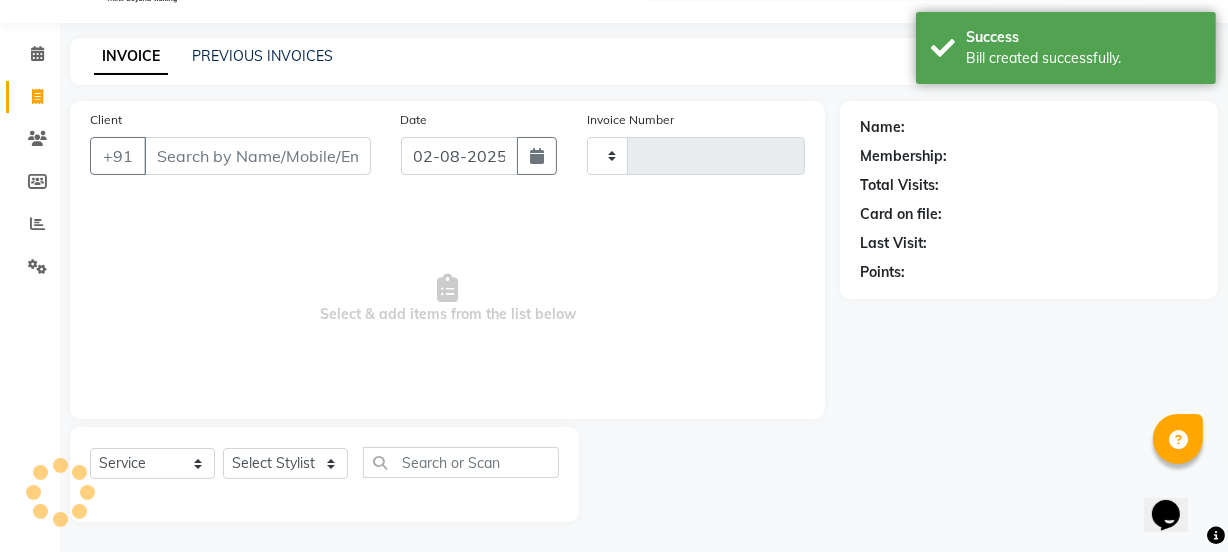 type on "0904" 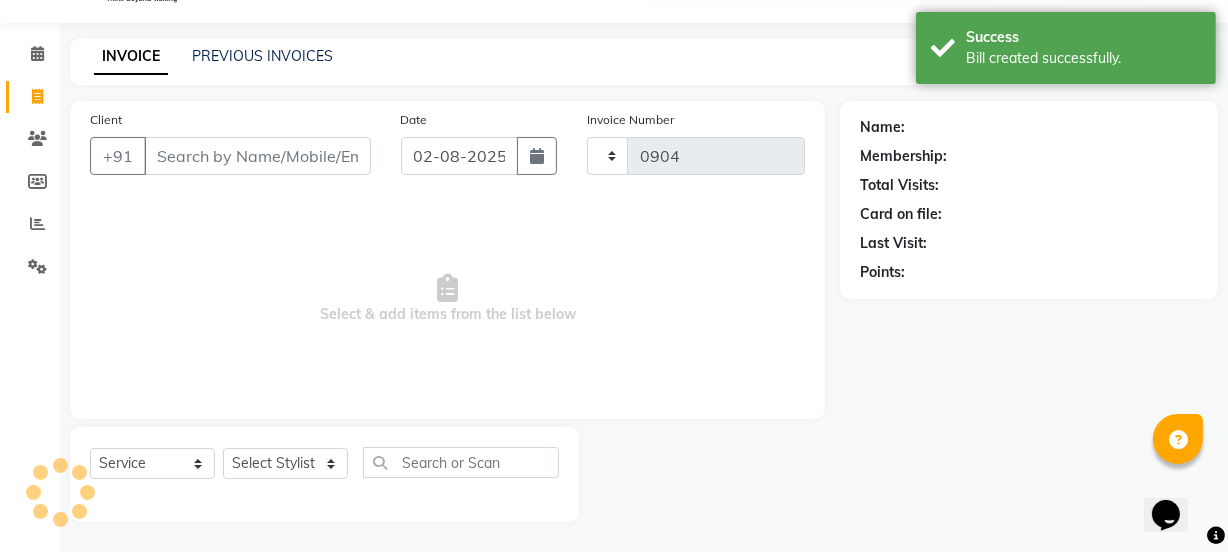 select on "5982" 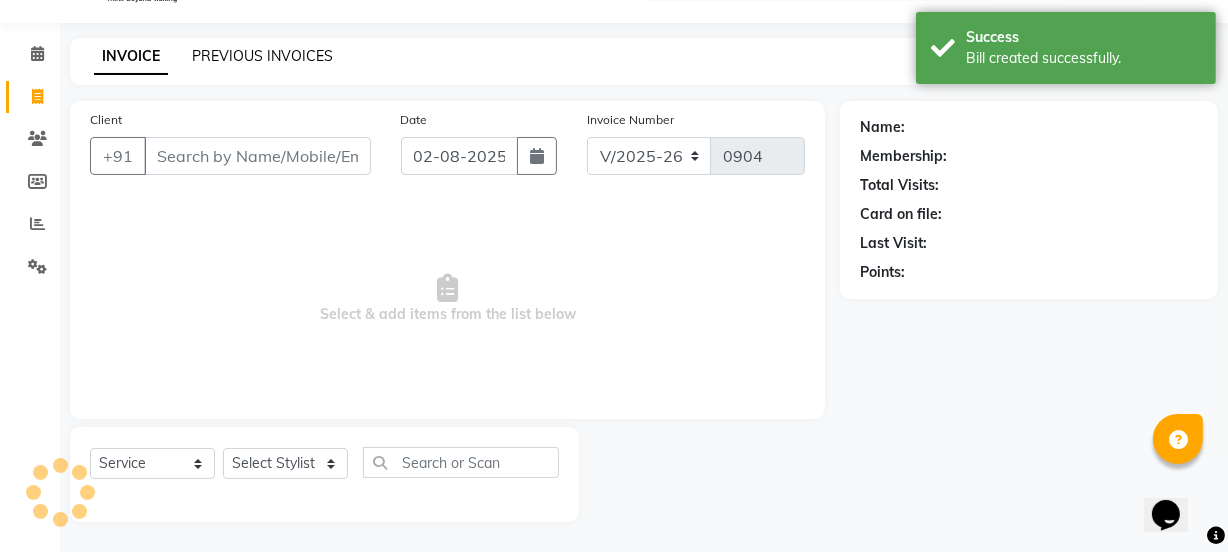 click on "PREVIOUS INVOICES" 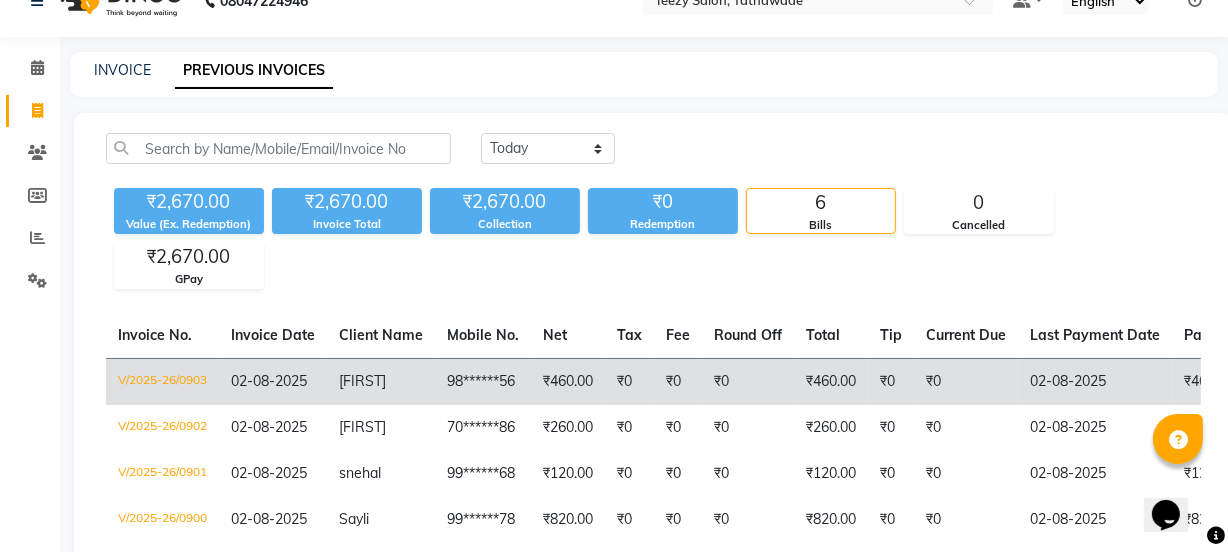 scroll, scrollTop: 0, scrollLeft: 0, axis: both 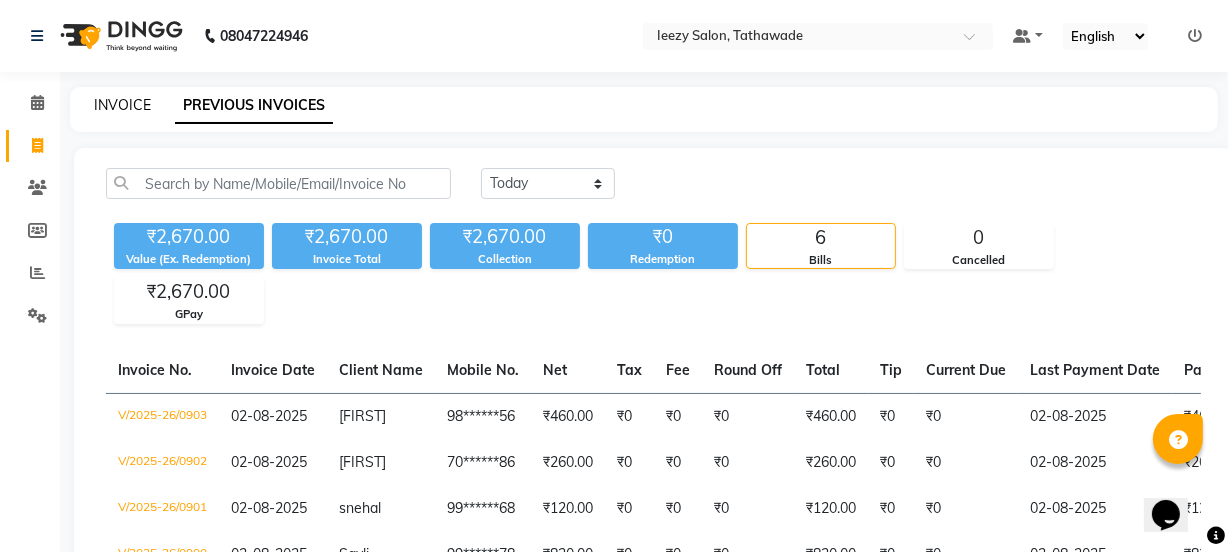 click on "INVOICE" 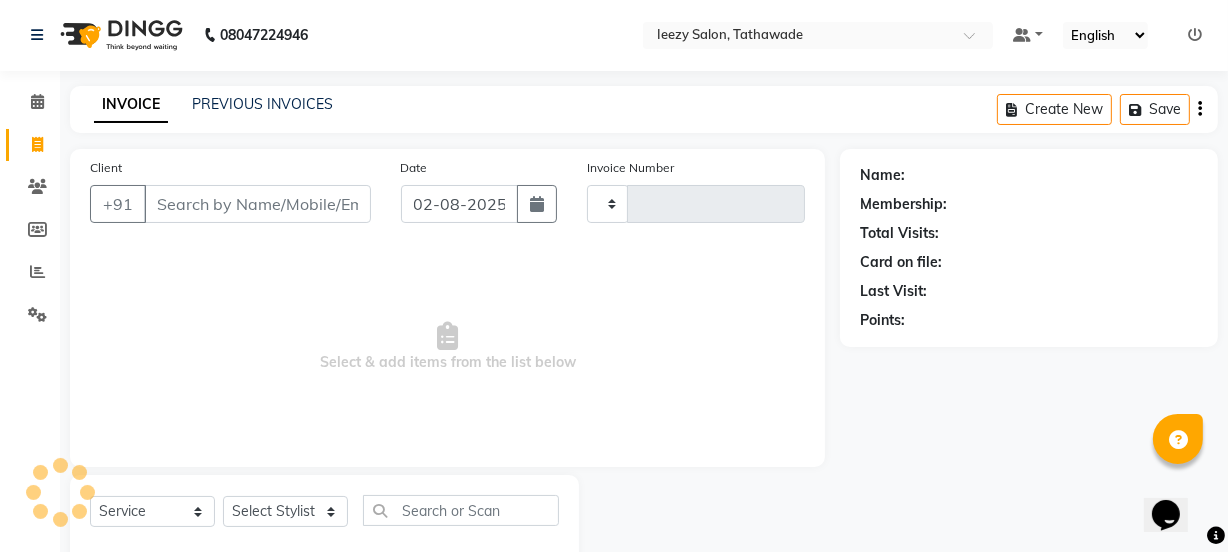 type on "0904" 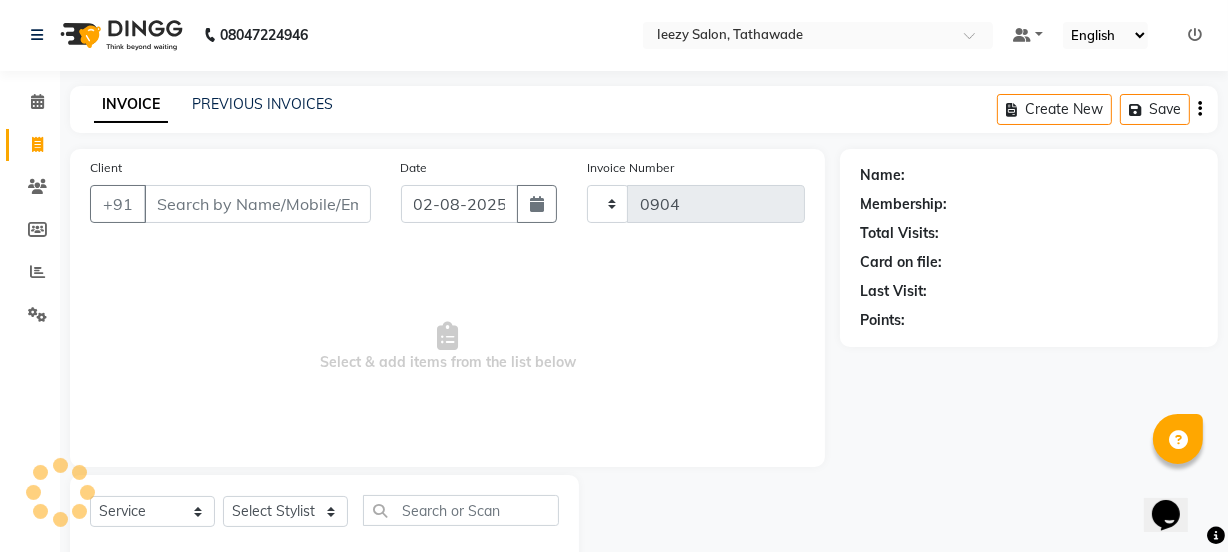 select on "5982" 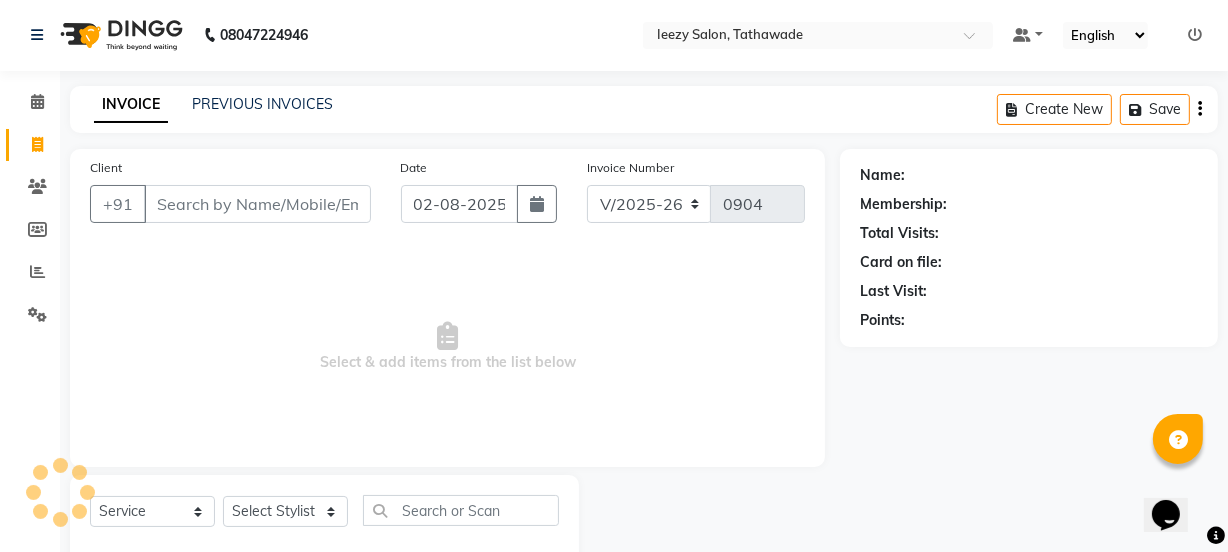 scroll, scrollTop: 50, scrollLeft: 0, axis: vertical 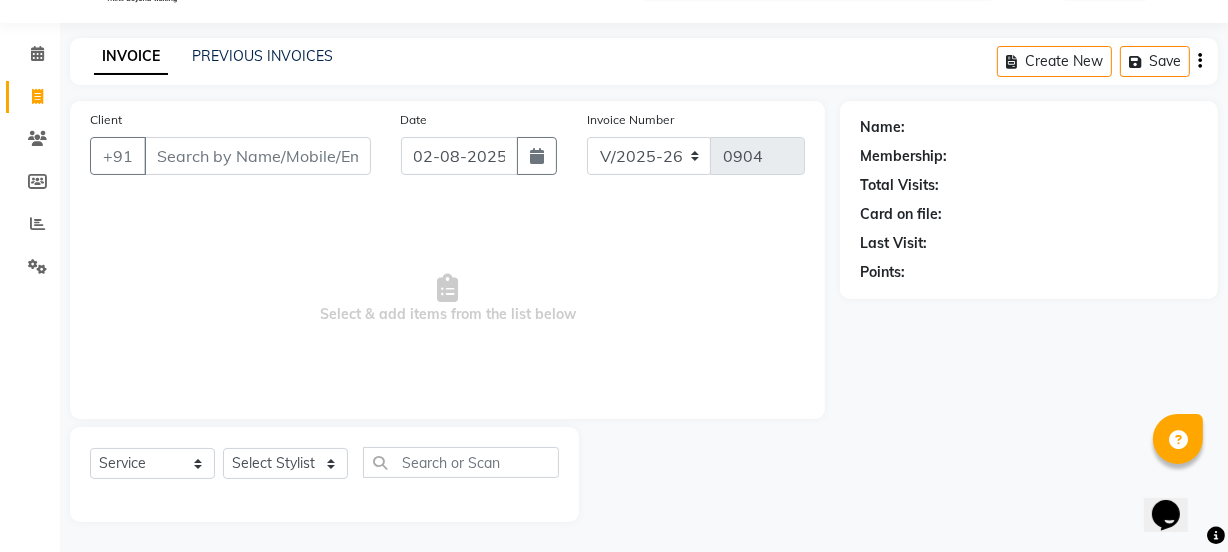 click on "Client" at bounding box center (257, 156) 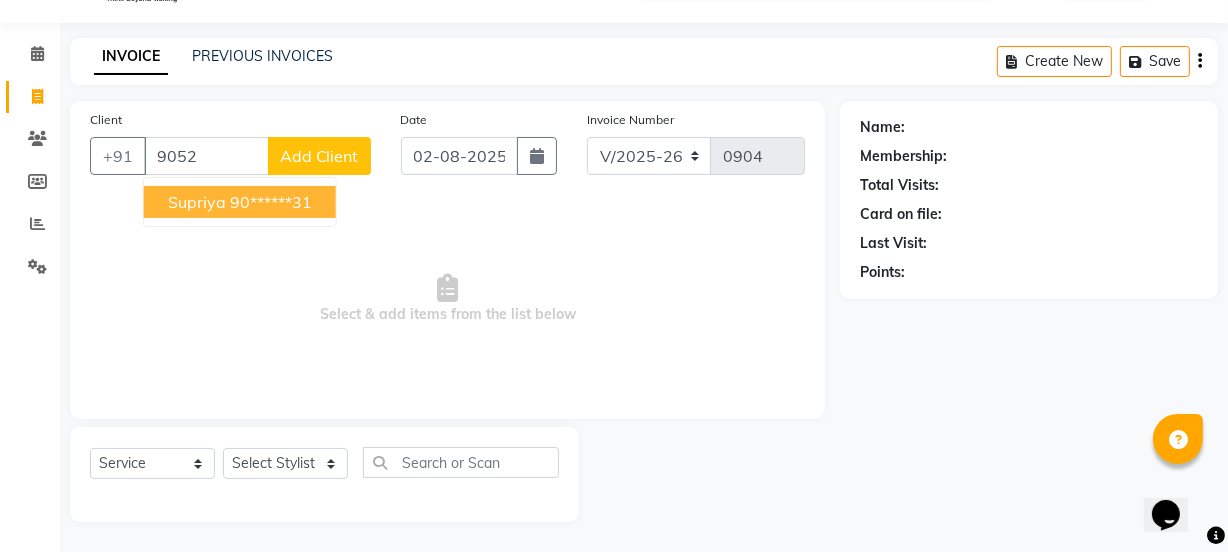 click on "90******31" at bounding box center [271, 202] 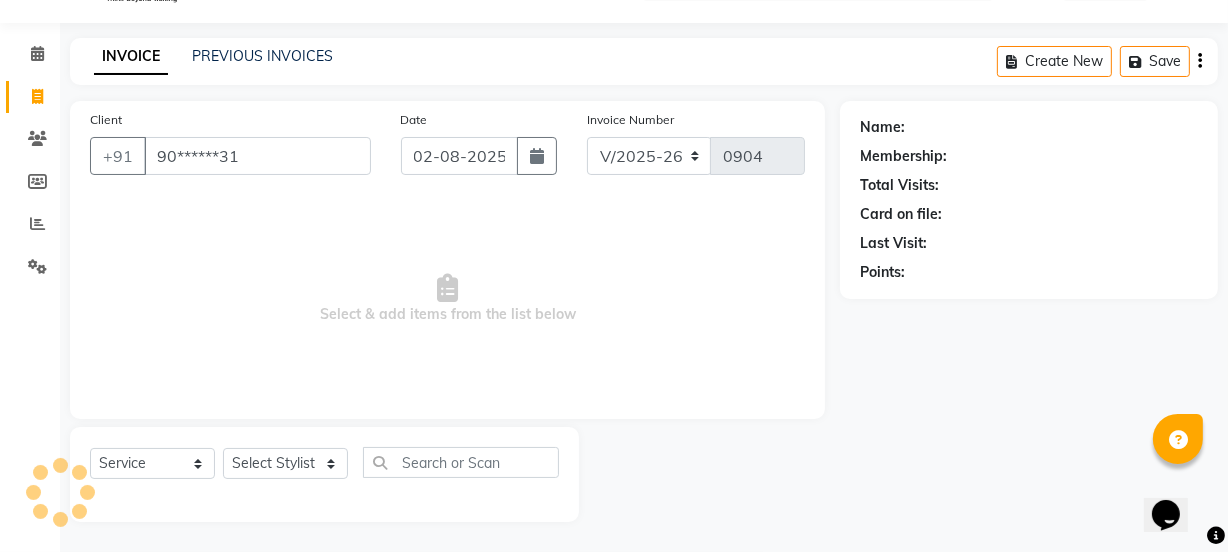 type on "90******31" 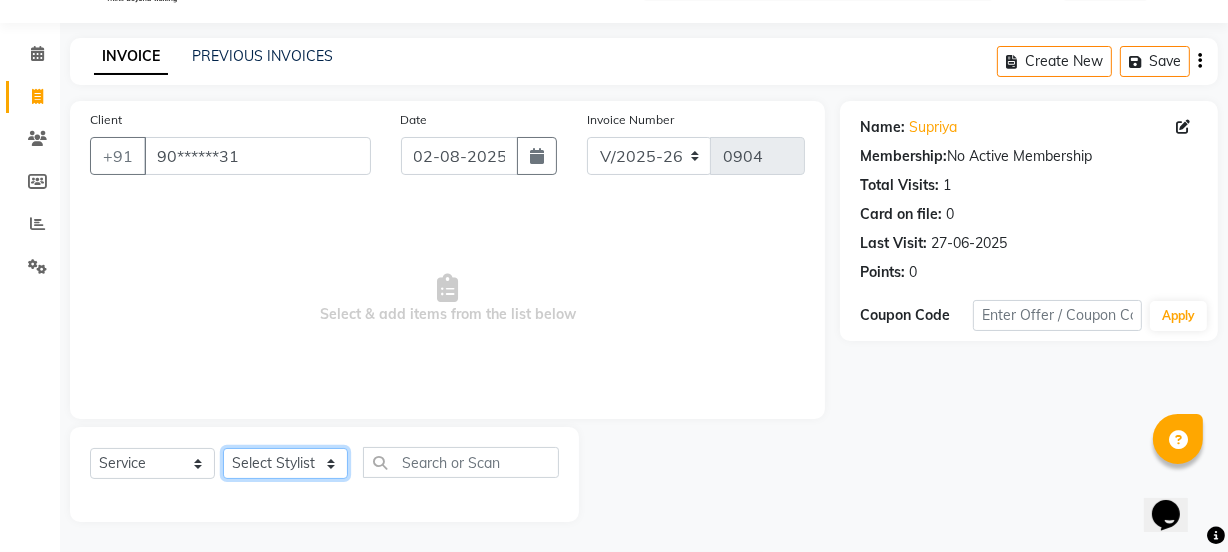 click on "Select Stylist IEEZY -Owner MS KOMAL  Ms Shraddha Rinku  Samiksha  Sr.Bu Rohini  Stylist Shree" 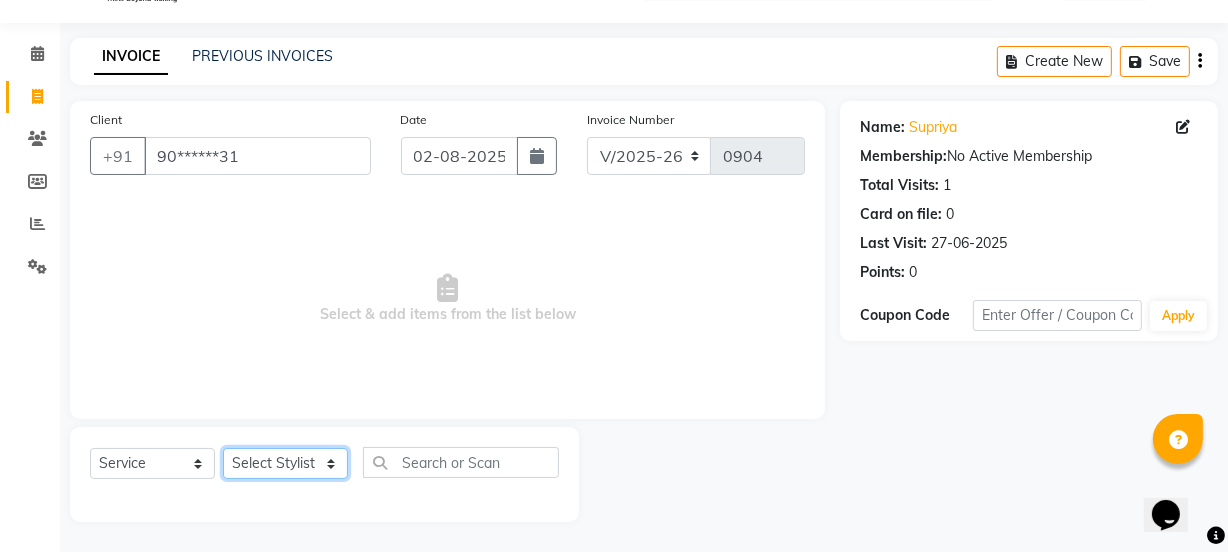 select on "75494" 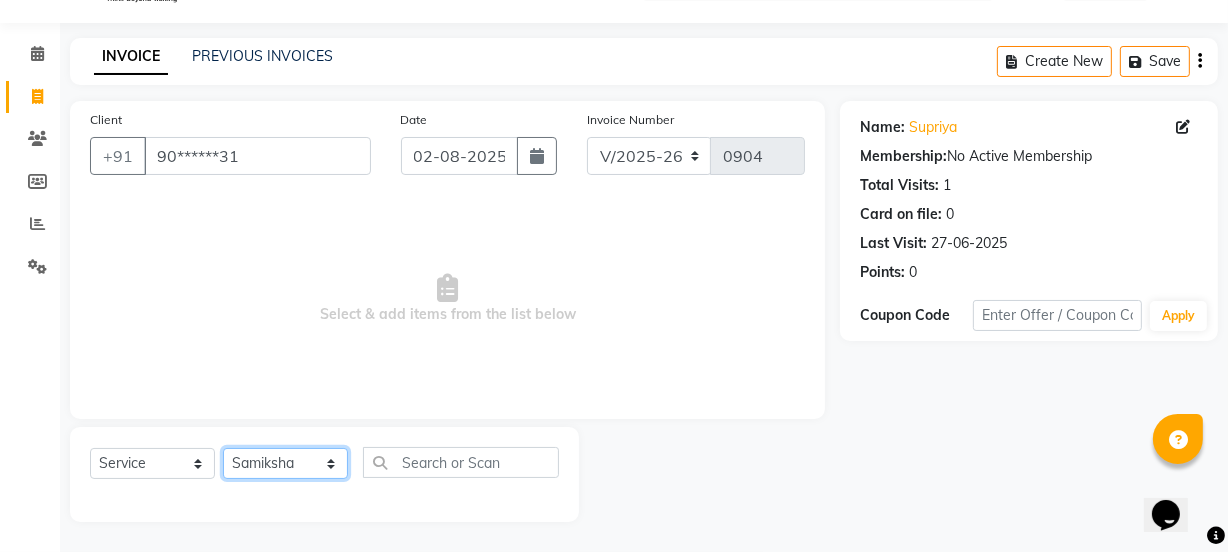 click on "Select Stylist IEEZY -Owner MS KOMAL  Ms Shraddha Rinku  Samiksha  Sr.Bu Rohini  Stylist Shree" 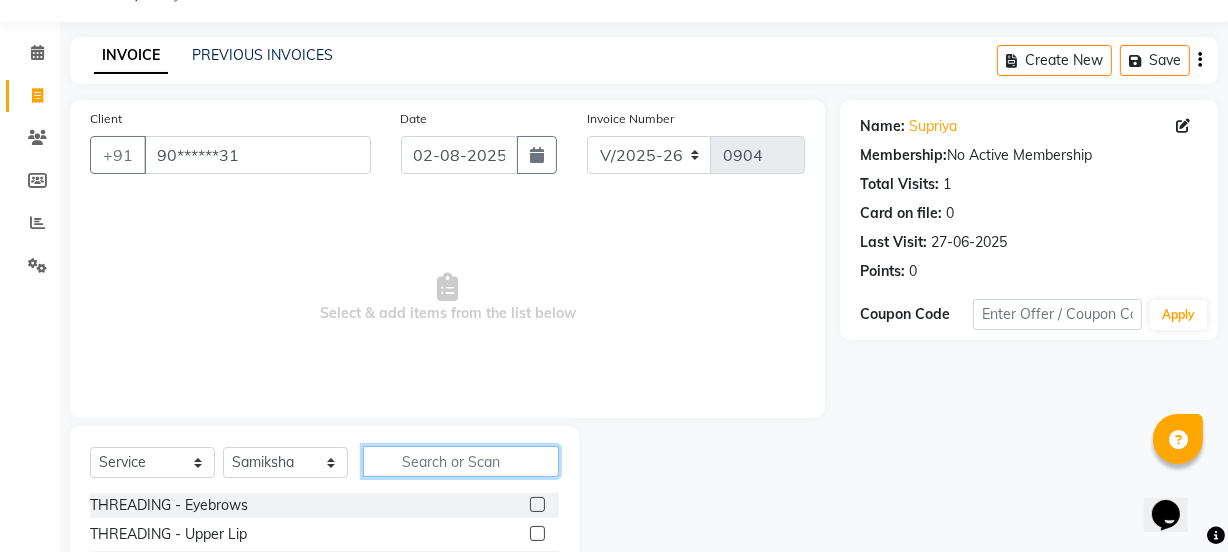 click 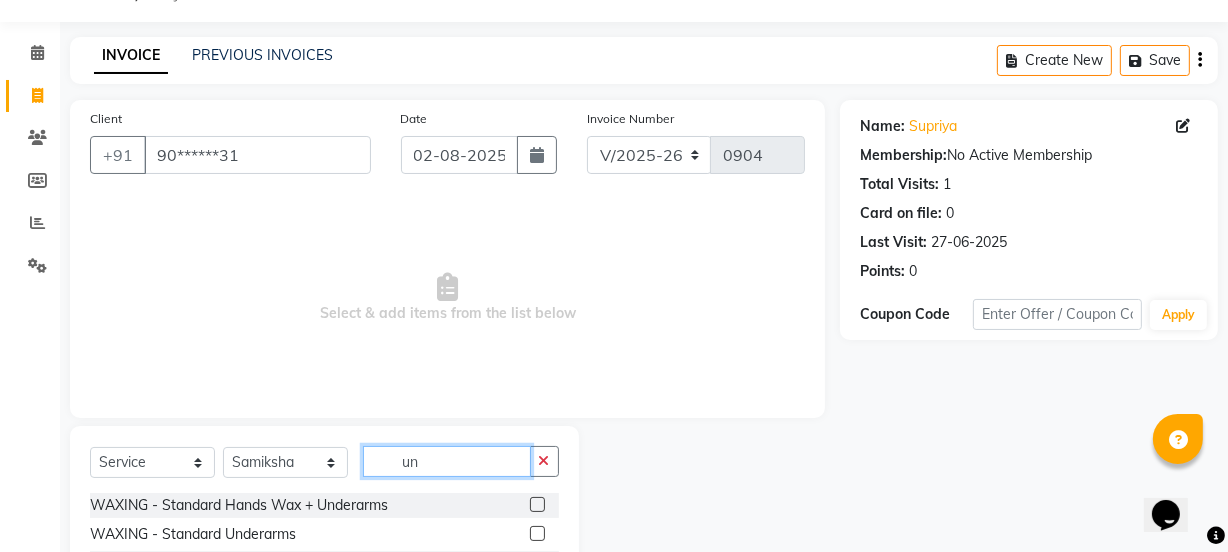 type on "un" 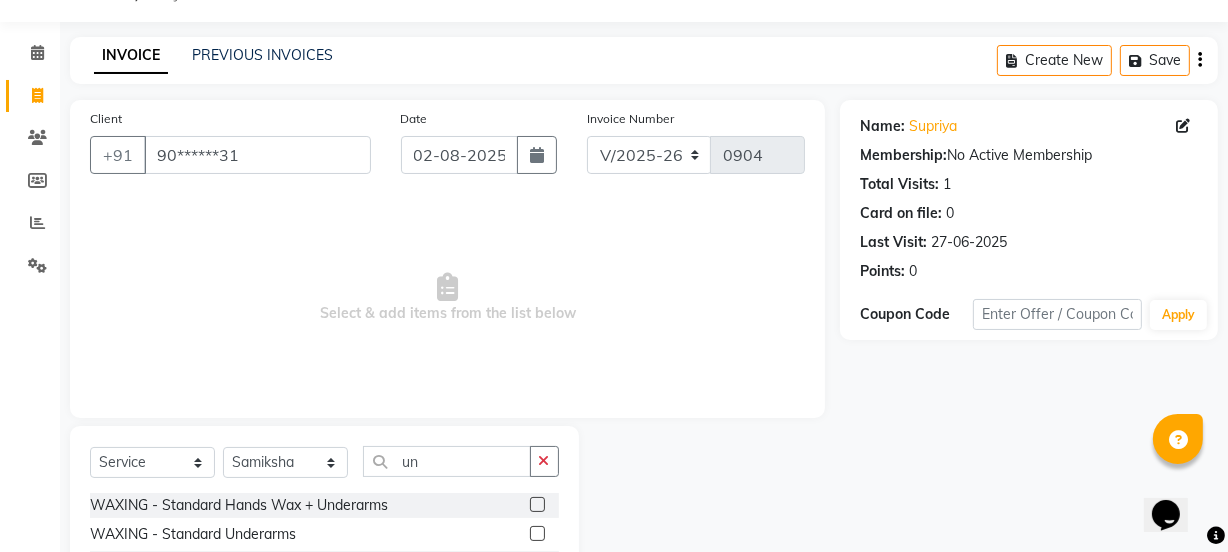 click 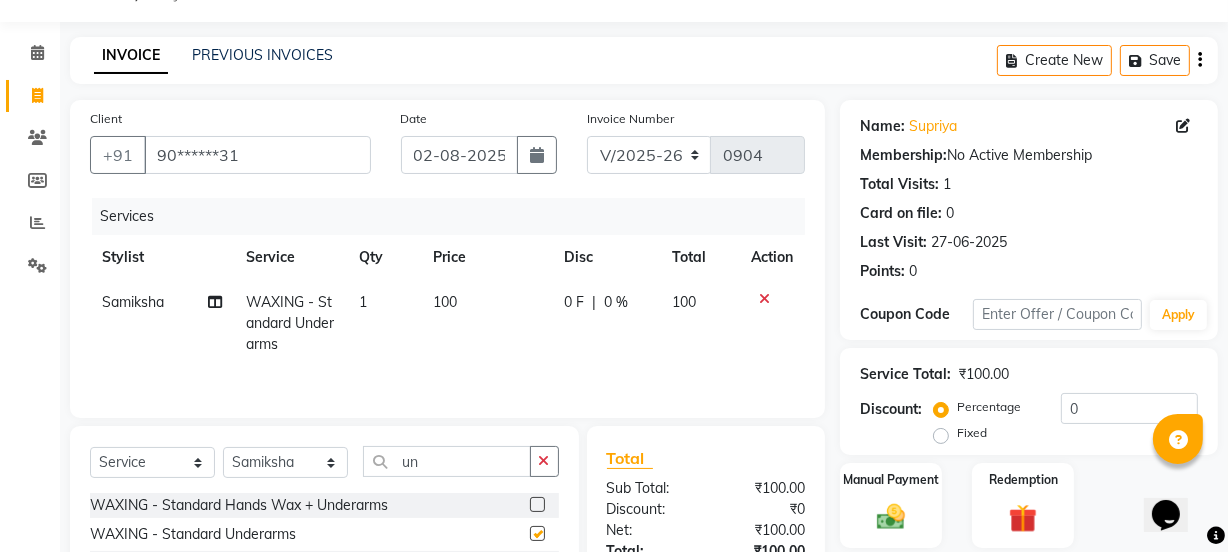 checkbox on "false" 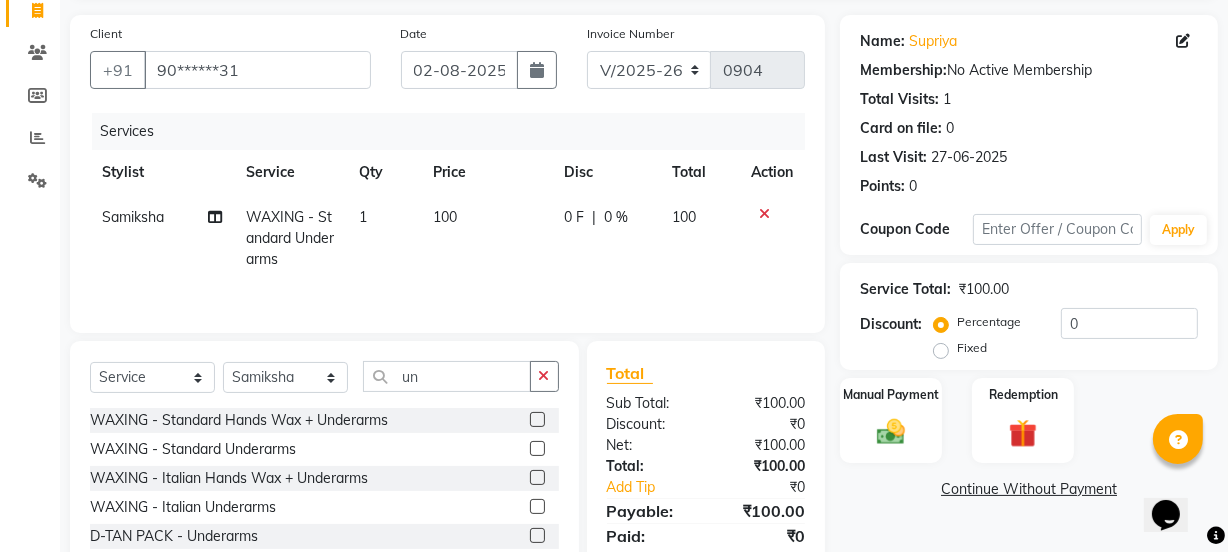 scroll, scrollTop: 250, scrollLeft: 0, axis: vertical 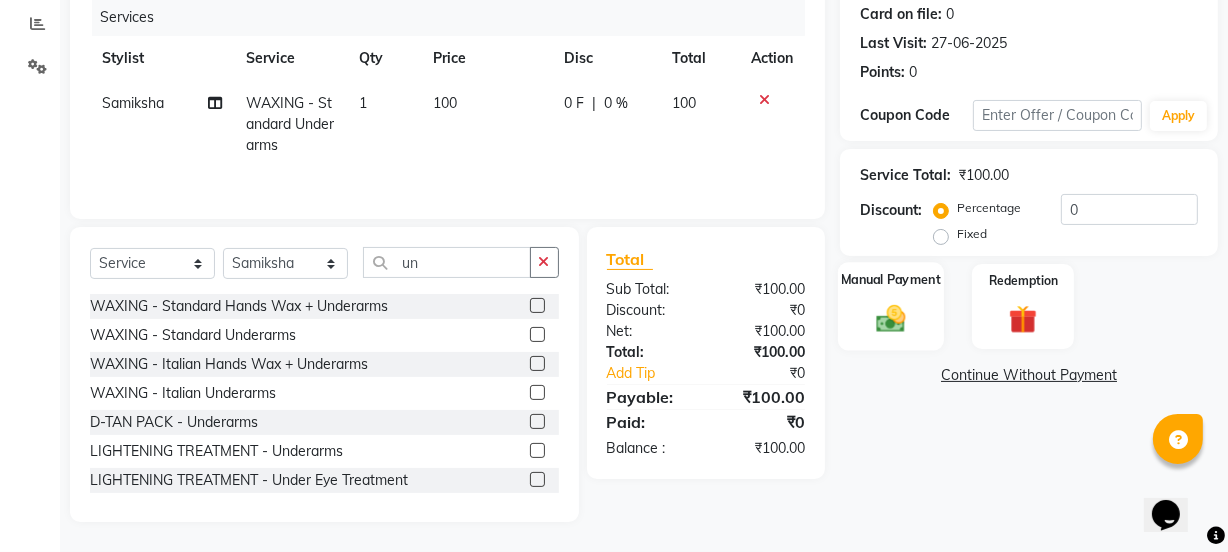 click 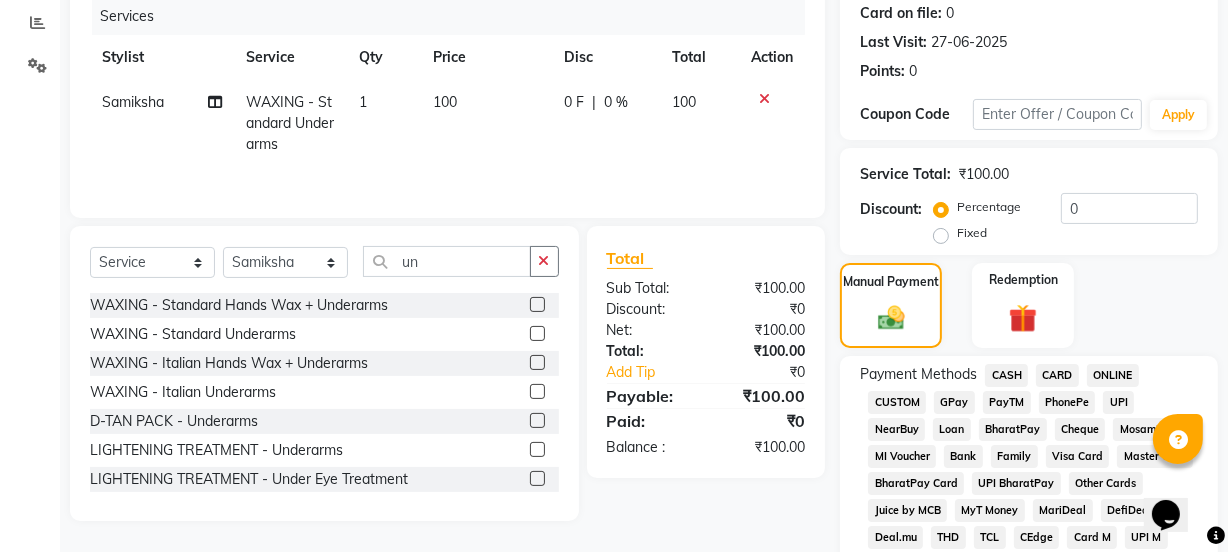 click on "GPay" 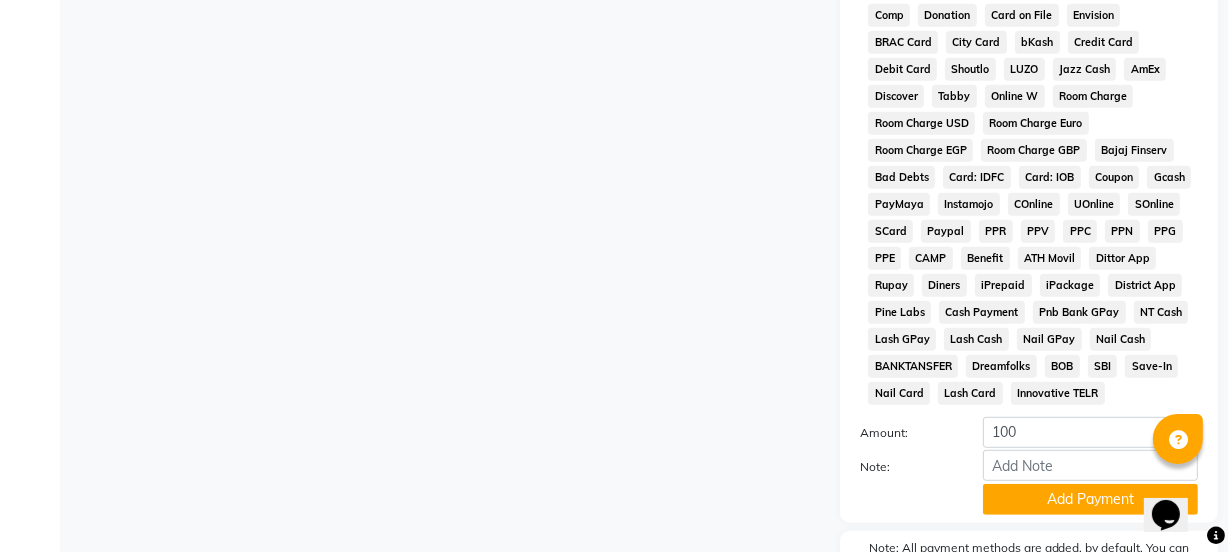 scroll, scrollTop: 1051, scrollLeft: 0, axis: vertical 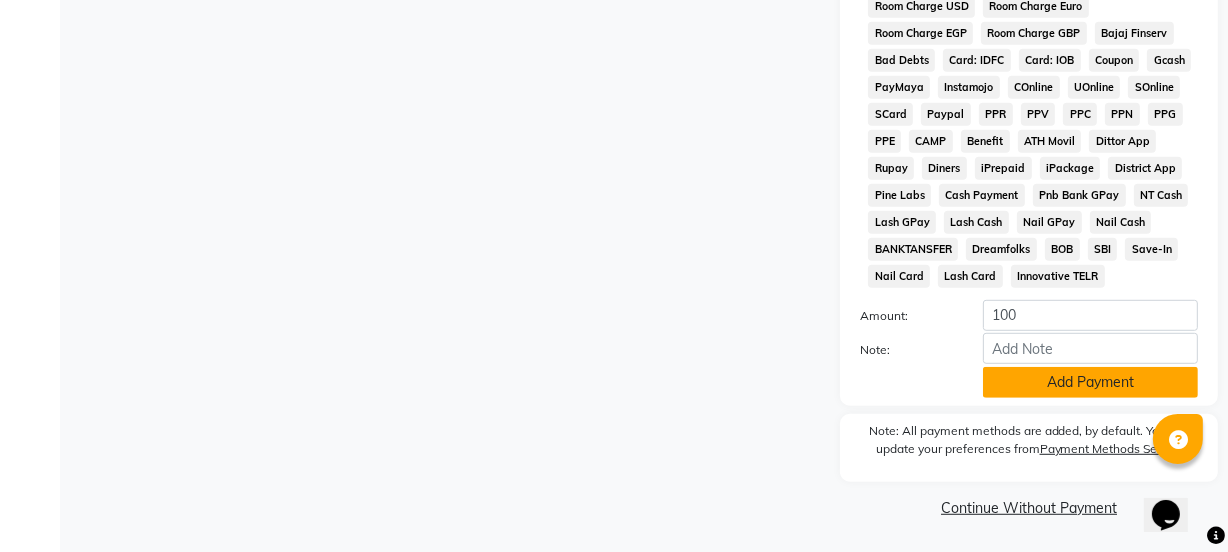 click on "Add Payment" 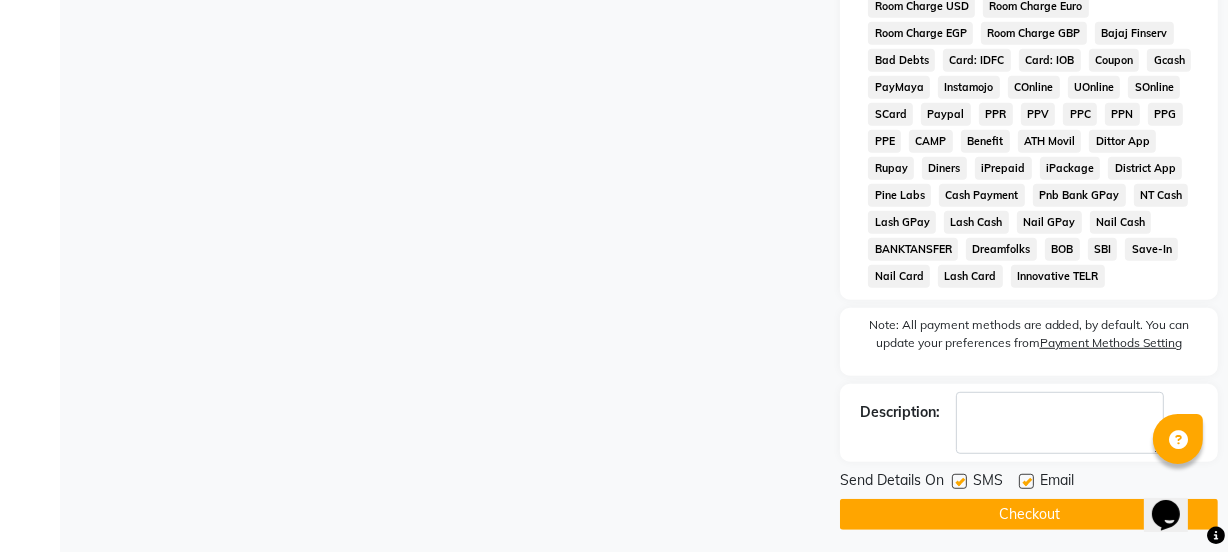 click 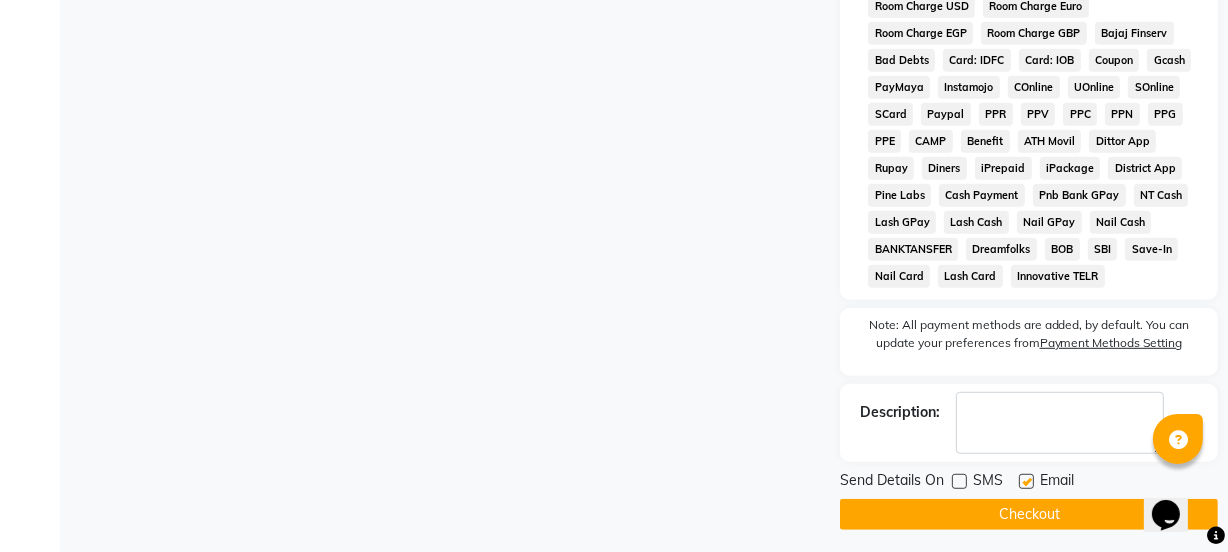 click 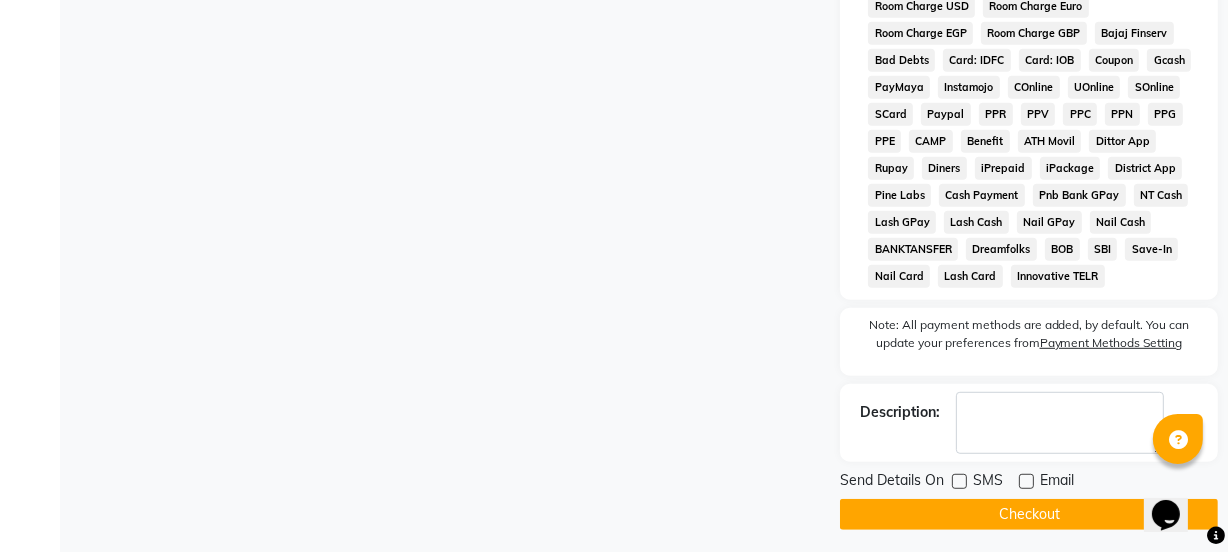 click on "Checkout" 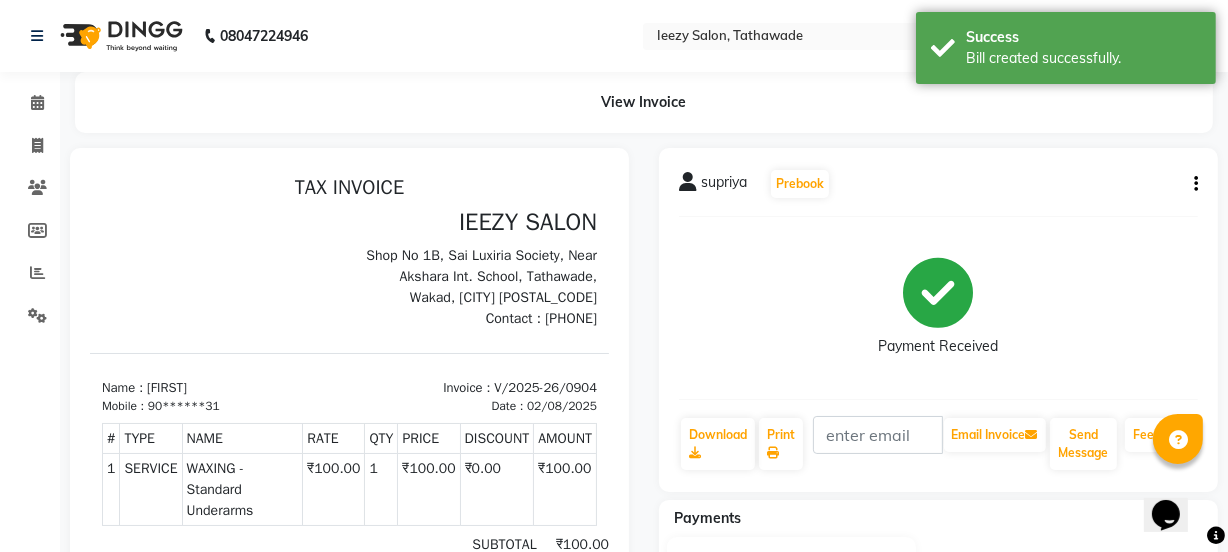scroll, scrollTop: 0, scrollLeft: 0, axis: both 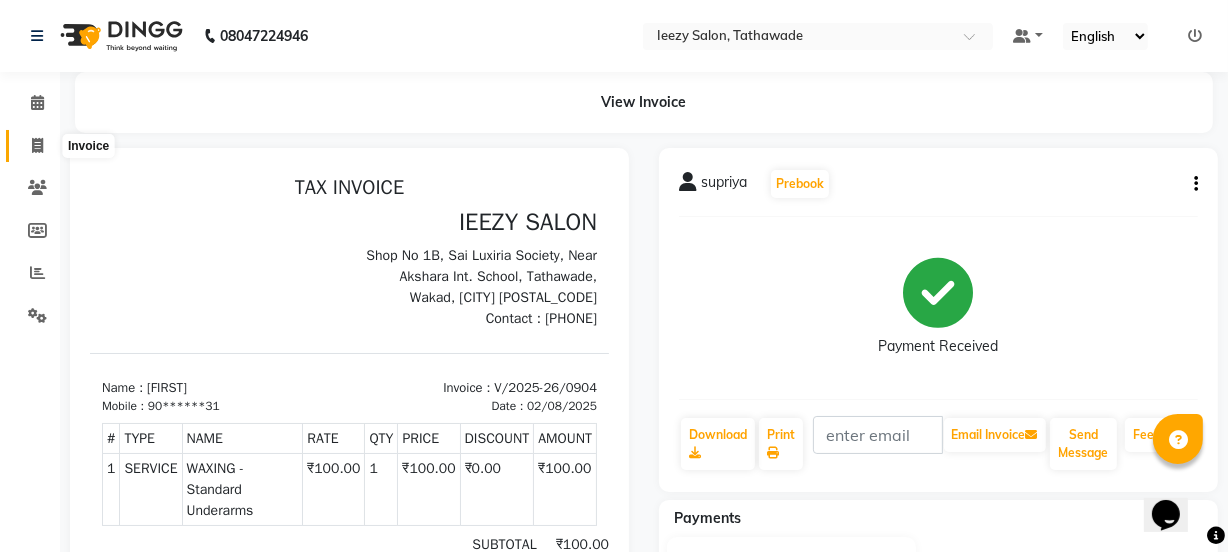 click 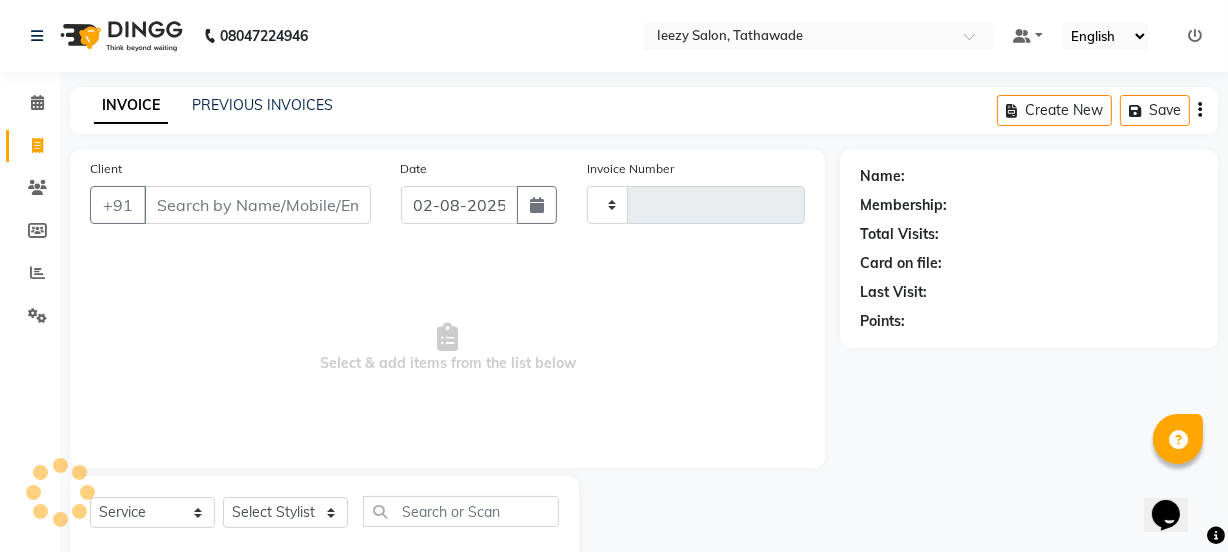 scroll, scrollTop: 50, scrollLeft: 0, axis: vertical 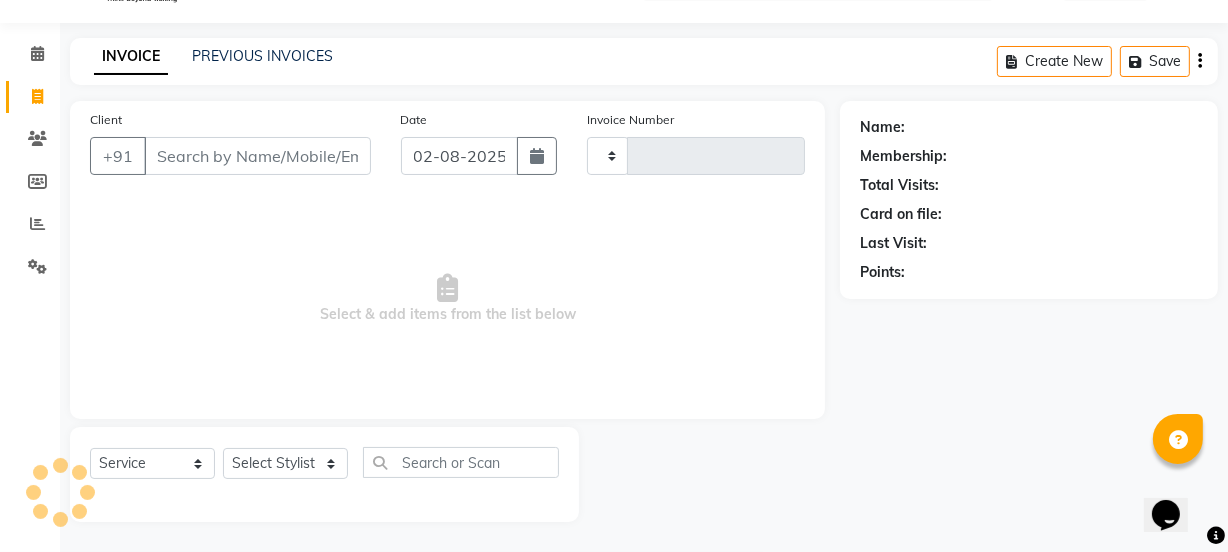 type on "0905" 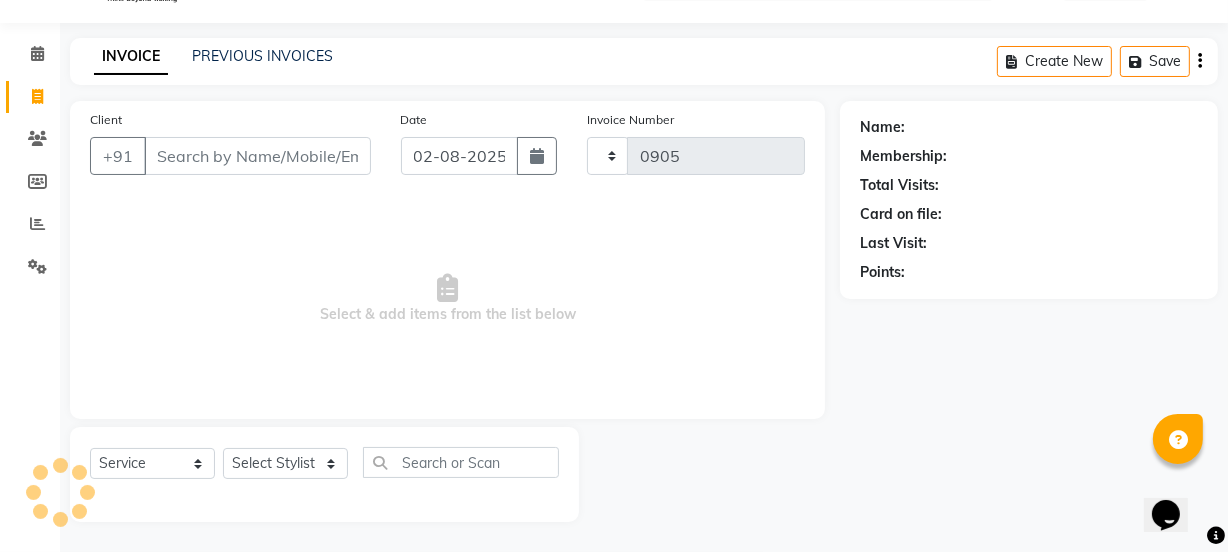select on "5982" 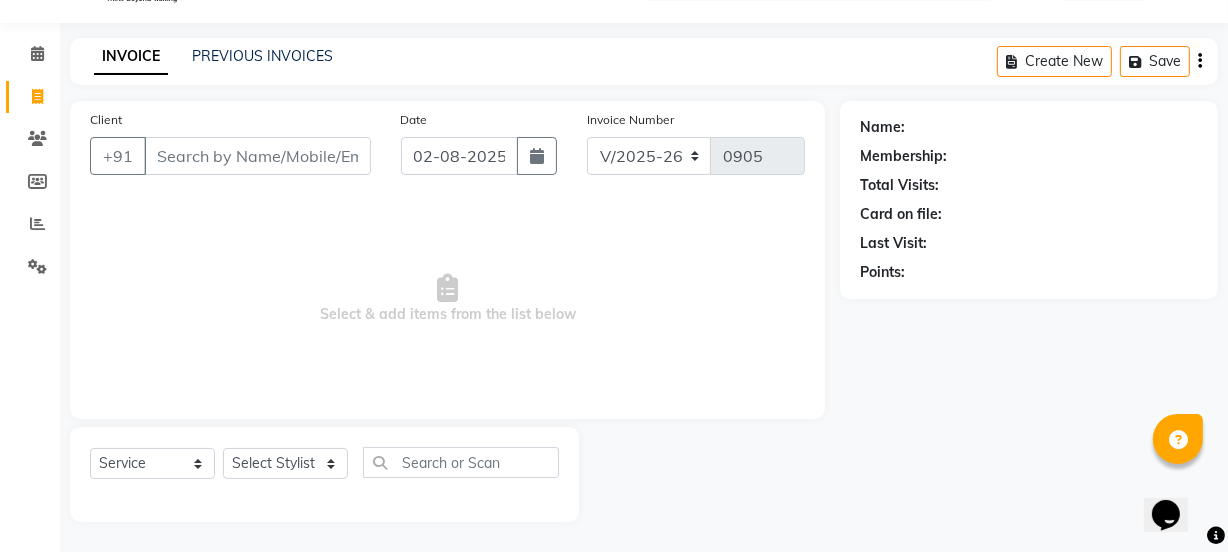 click on "Client" at bounding box center (257, 156) 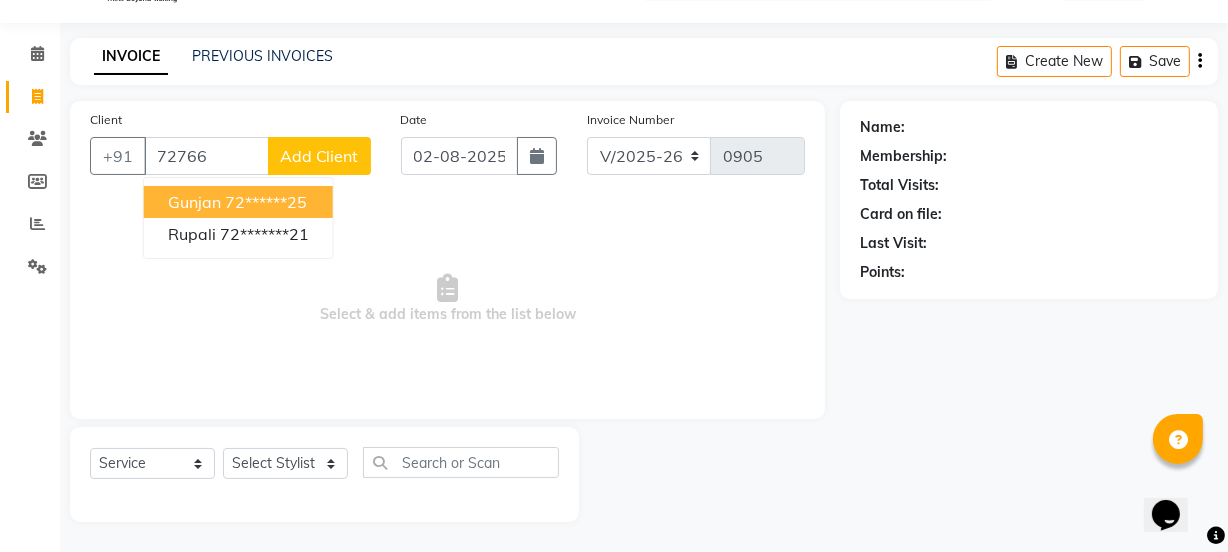 click on "Gunjan" at bounding box center (194, 202) 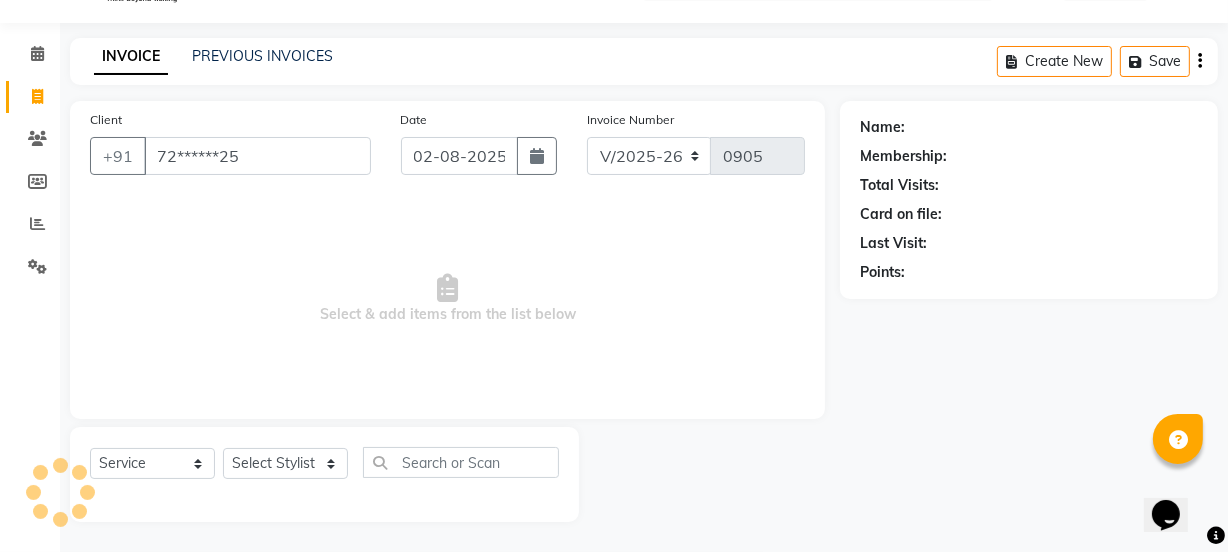 type on "72******25" 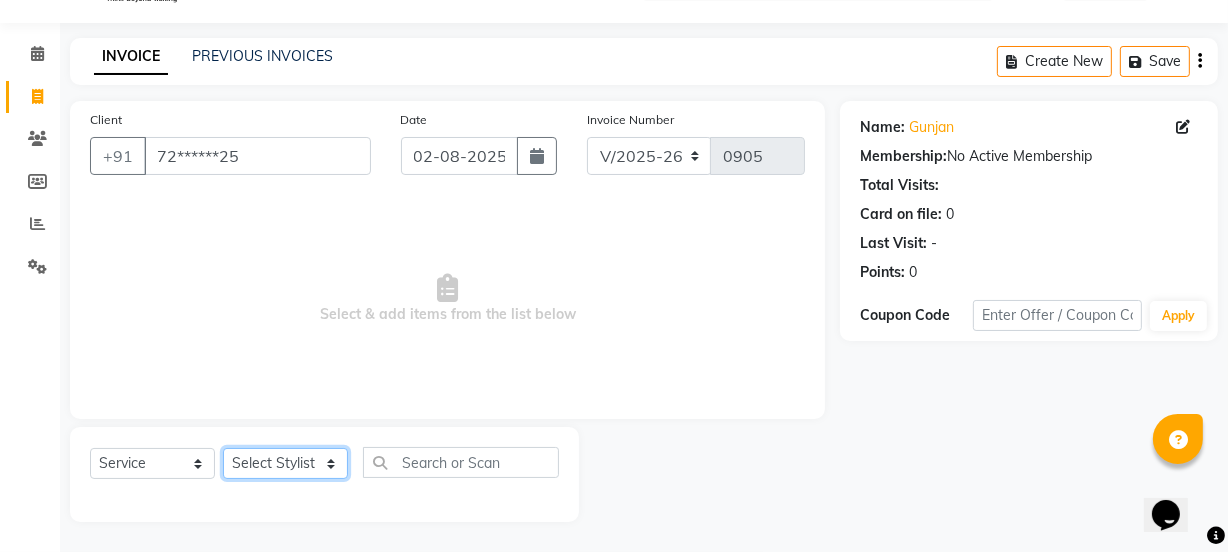 click on "Select Stylist IEEZY -Owner MS KOMAL  Ms Shraddha Rinku  Samiksha  Sr.Bu Rohini  Stylist Shree" 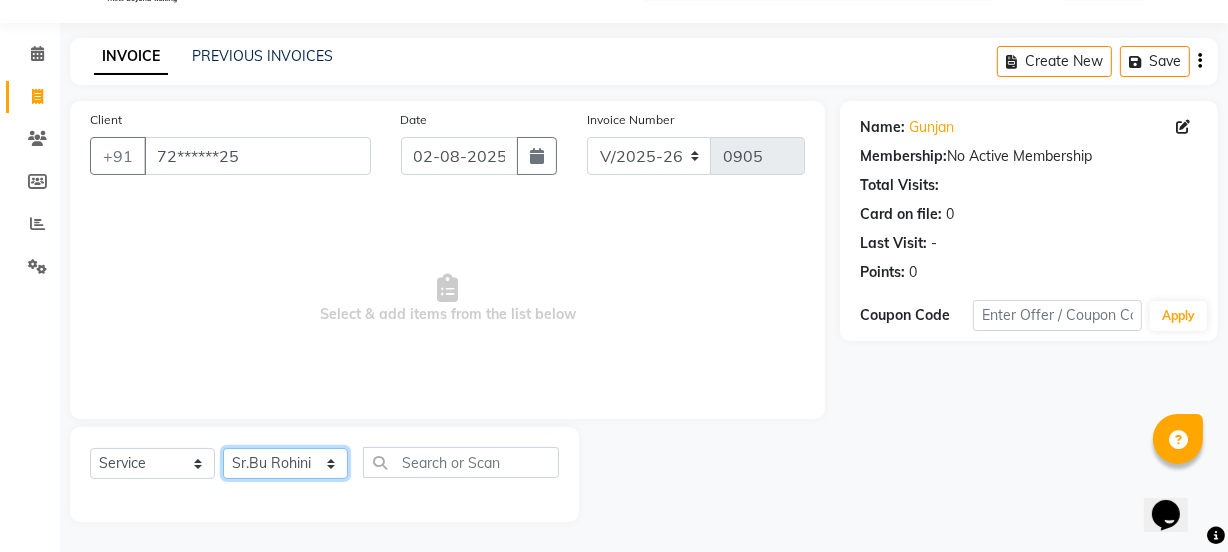 click on "Select Stylist IEEZY -Owner MS KOMAL  Ms Shraddha Rinku  Samiksha  Sr.Bu Rohini  Stylist Shree" 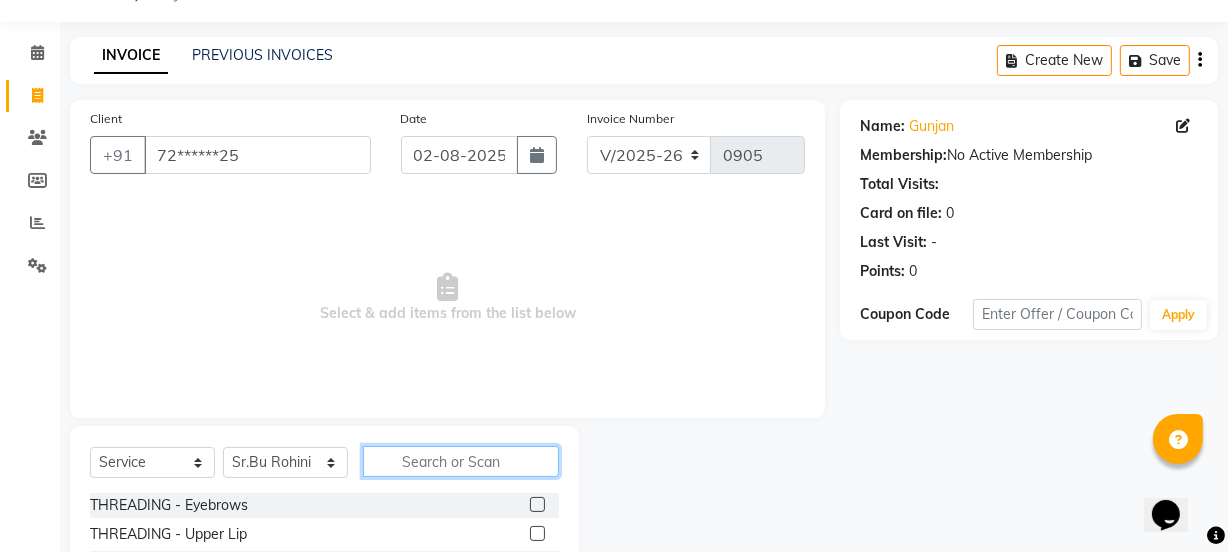 click 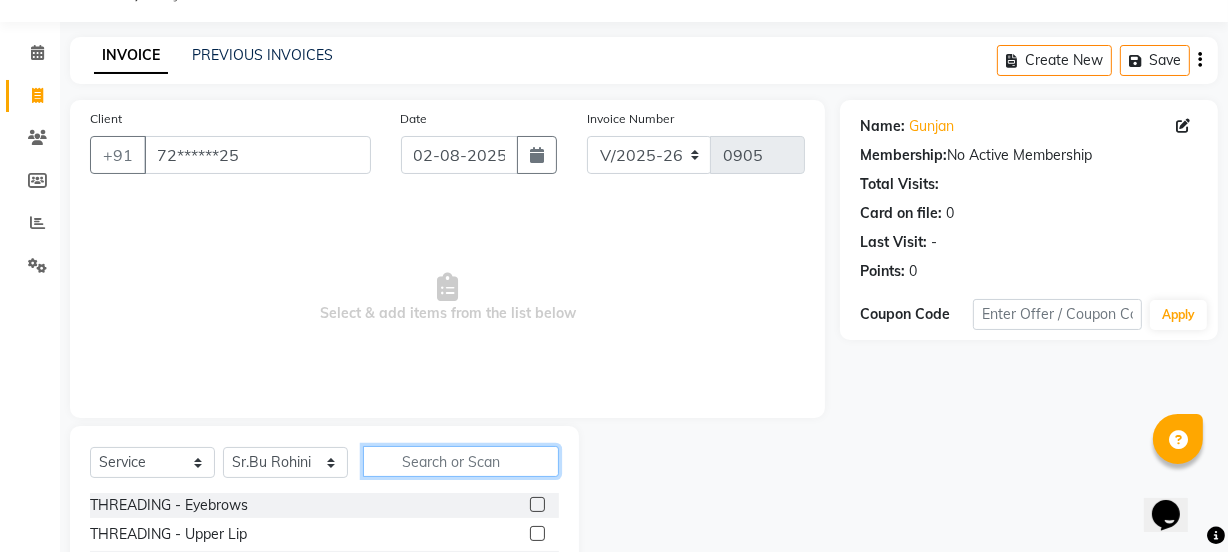 click 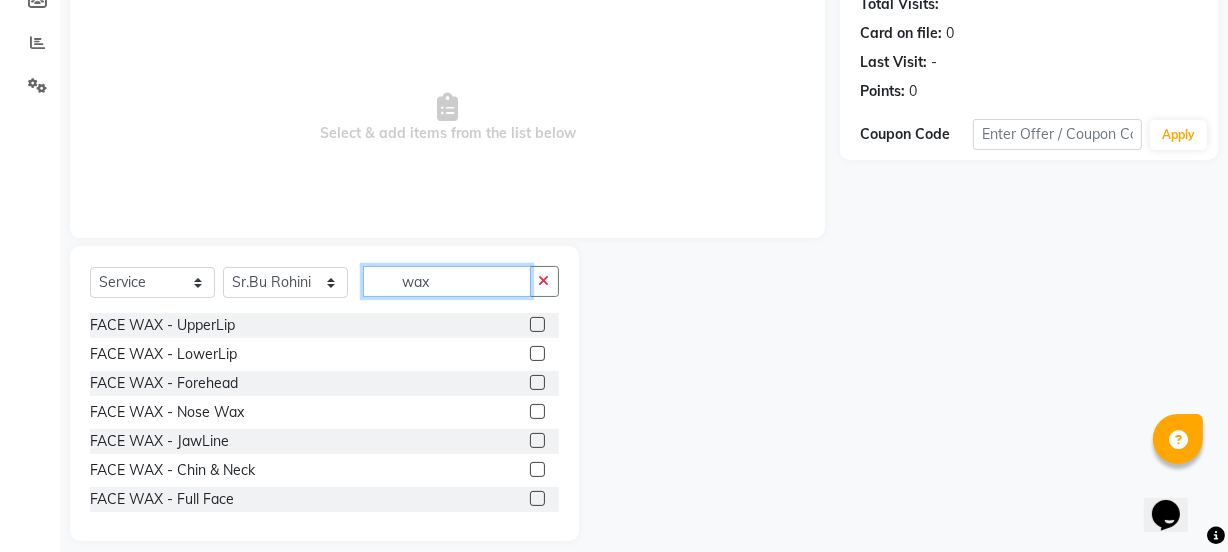 scroll, scrollTop: 250, scrollLeft: 0, axis: vertical 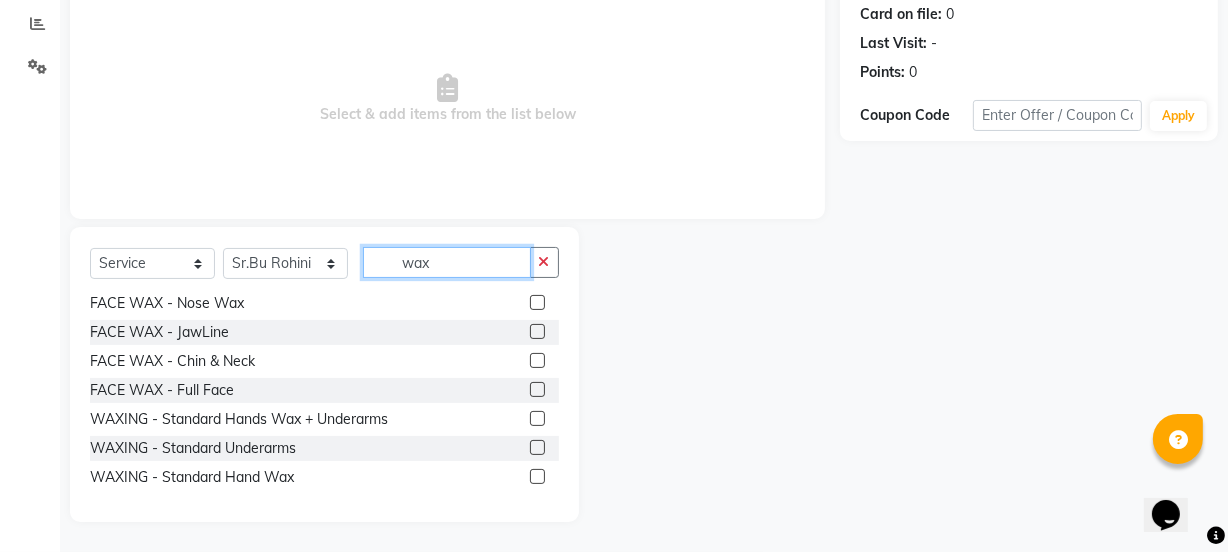 type on "wax" 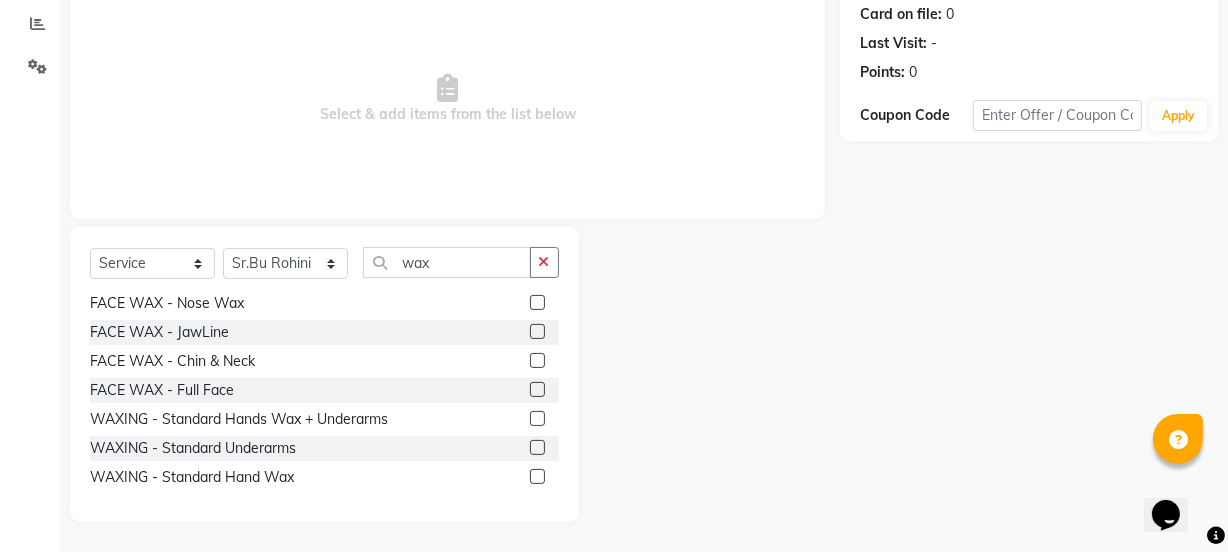 click 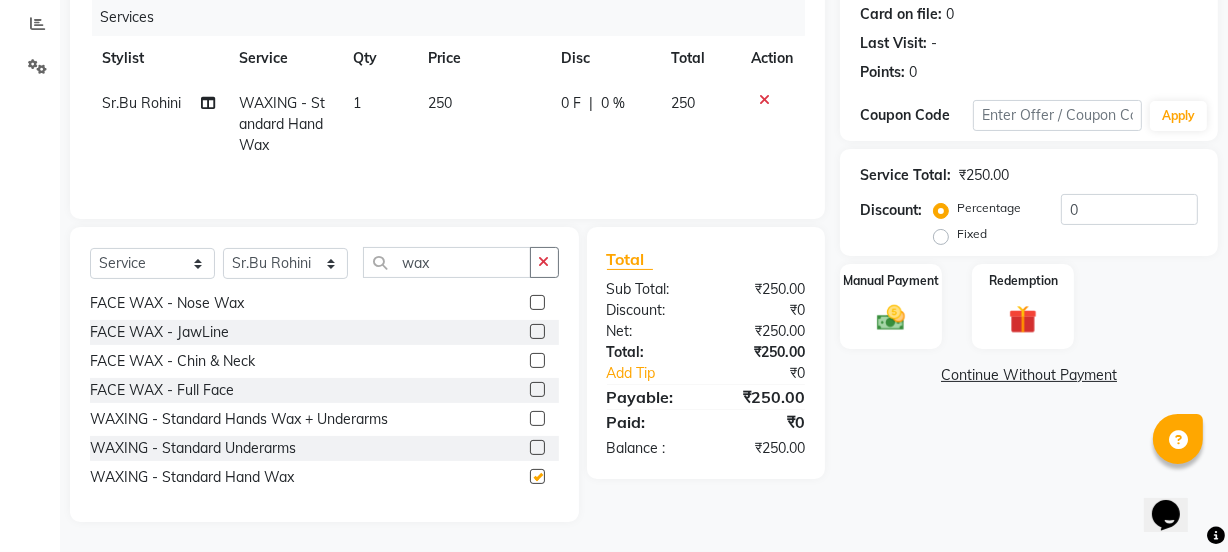 checkbox on "false" 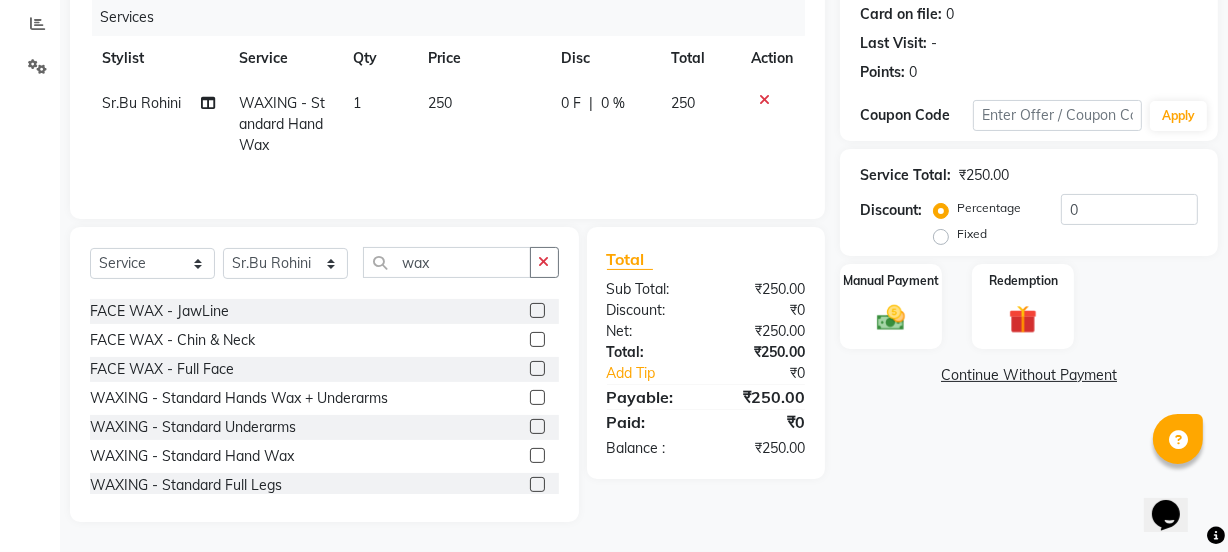 scroll, scrollTop: 127, scrollLeft: 0, axis: vertical 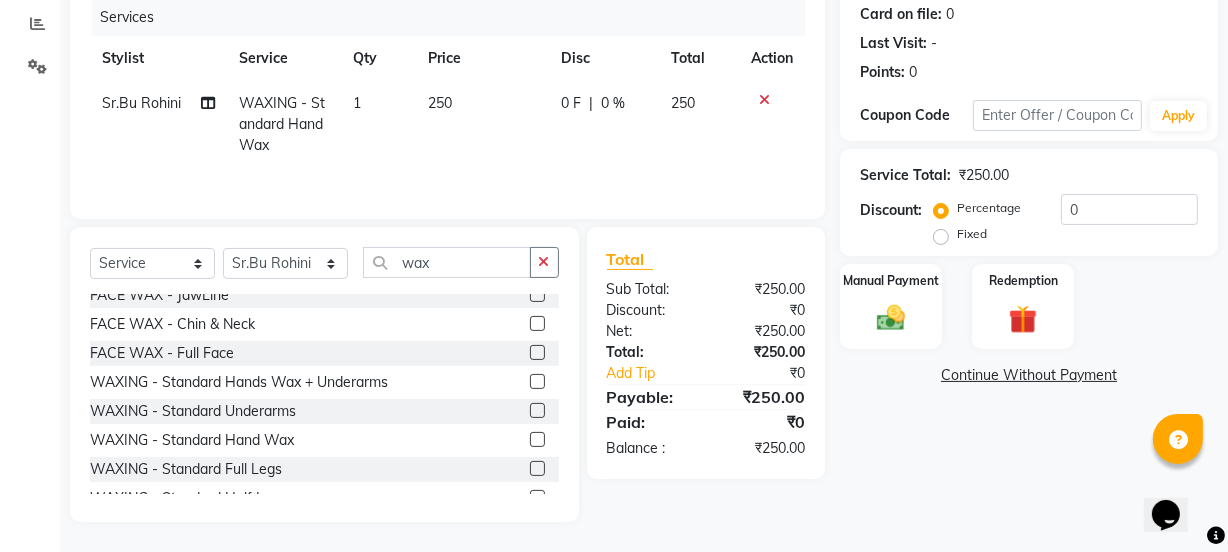 click 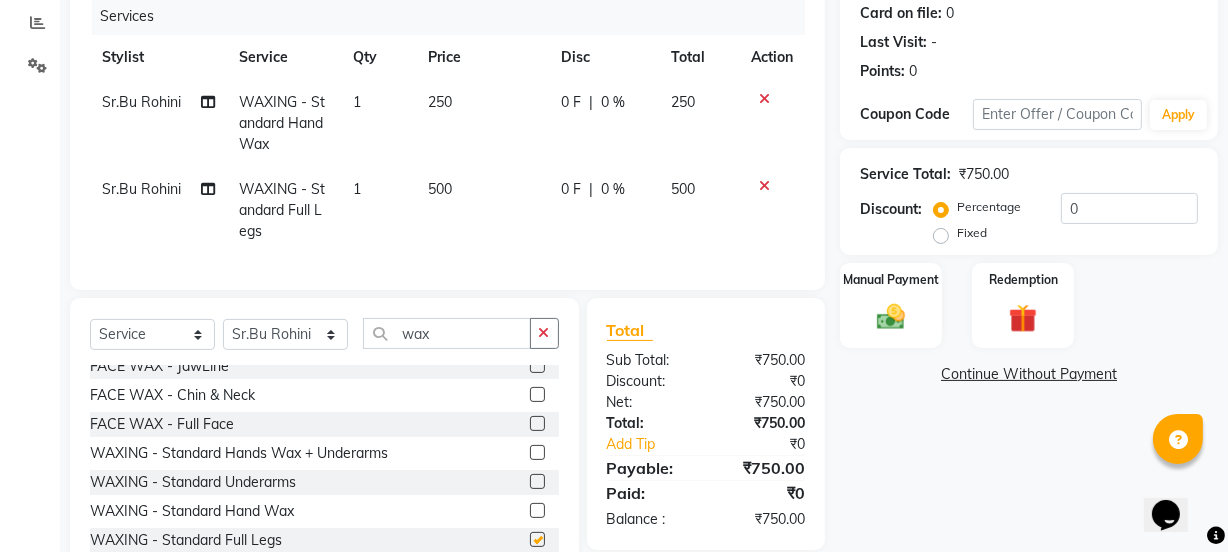 checkbox on "false" 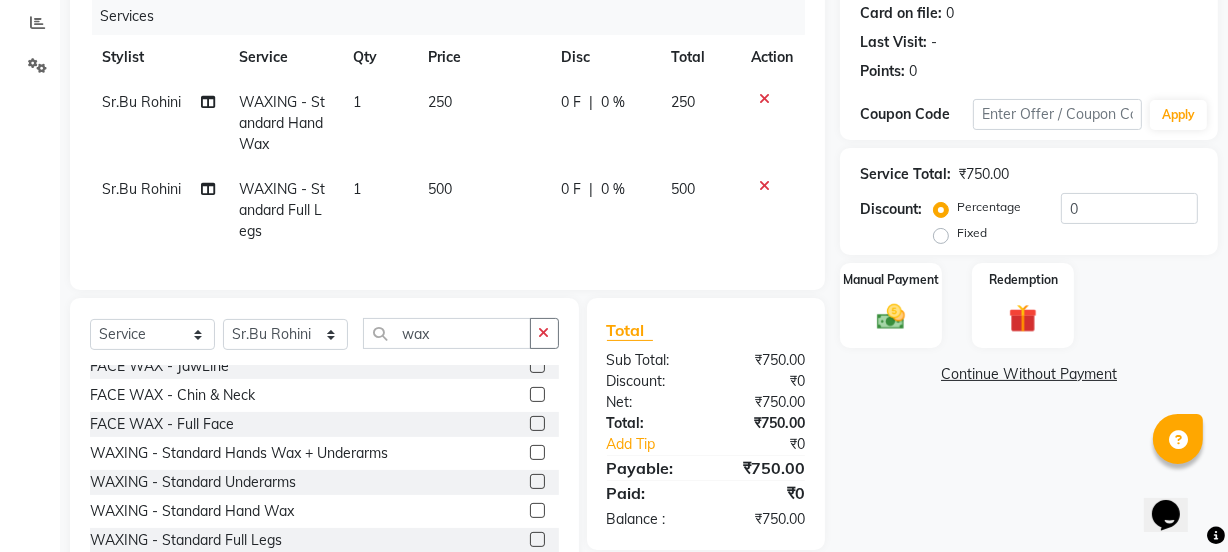 click on "500" 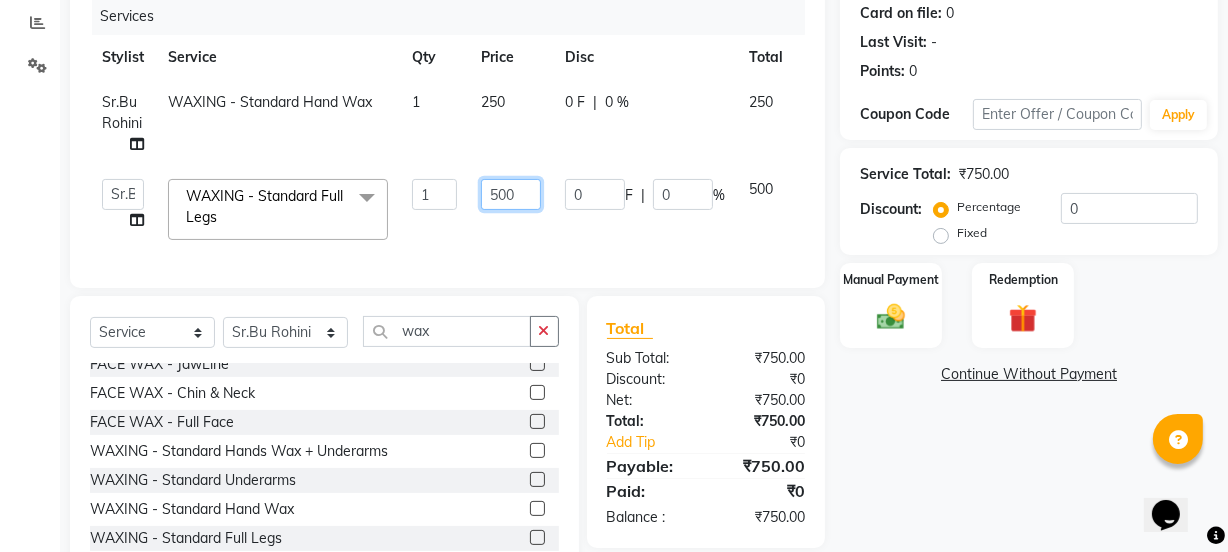 click on "500" 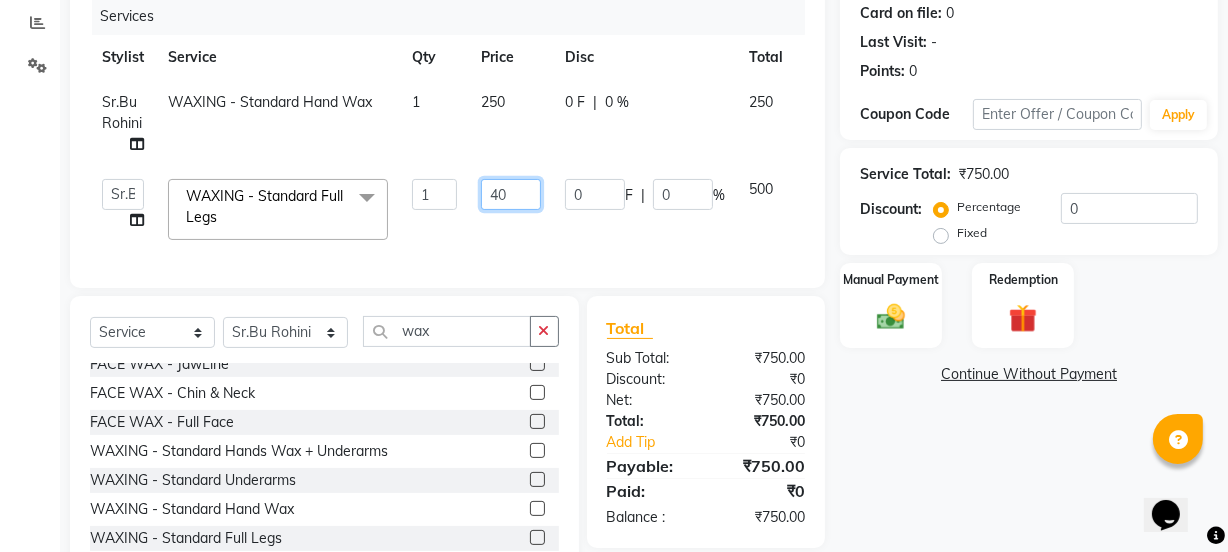 type on "450" 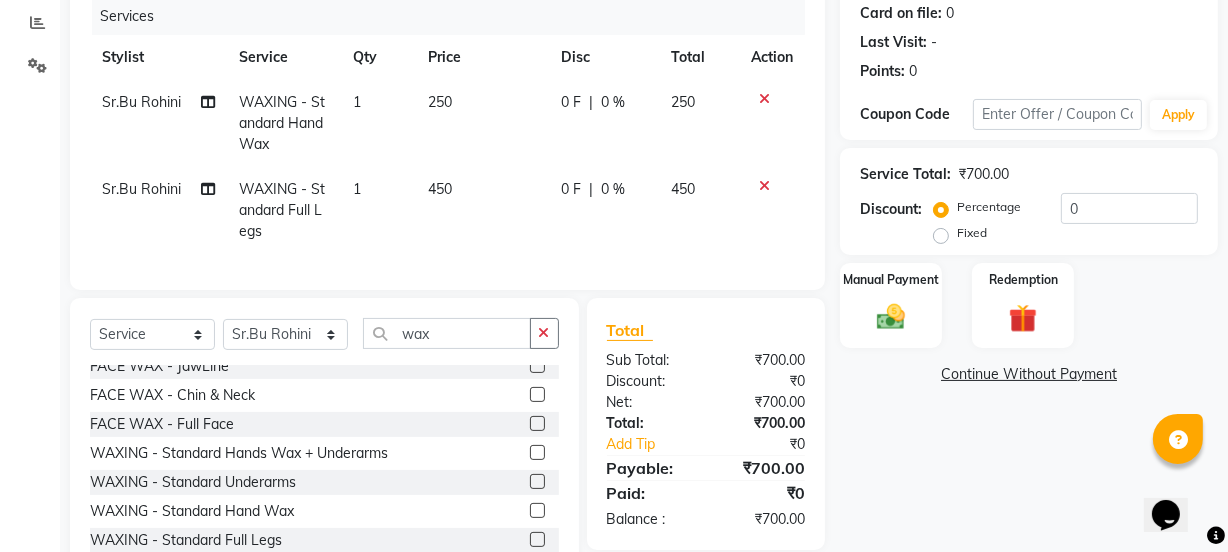 click on "0 F | 0 %" 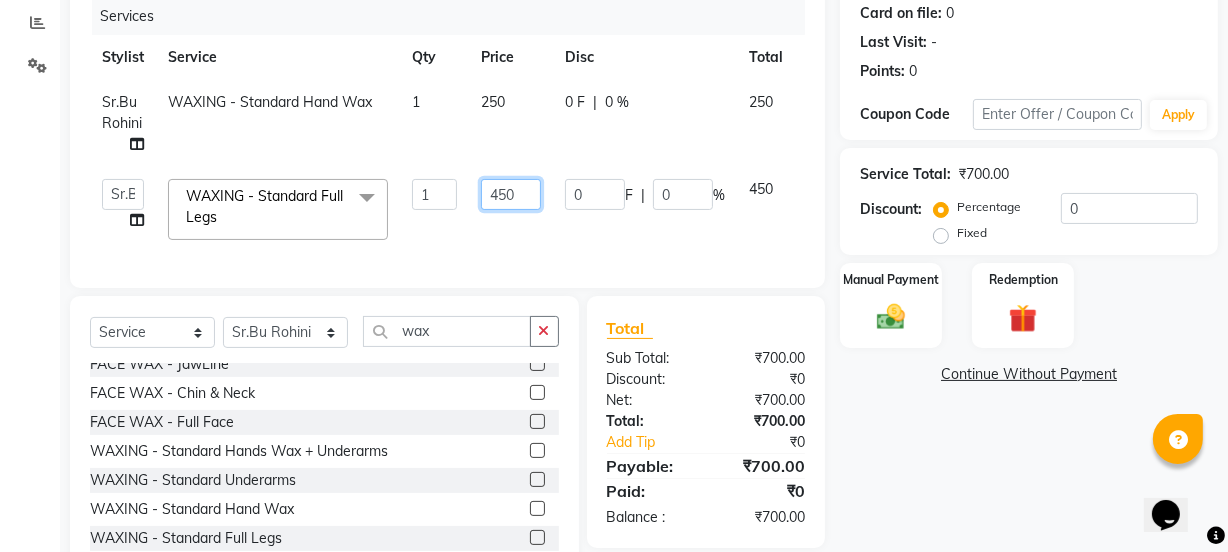 drag, startPoint x: 495, startPoint y: 194, endPoint x: 524, endPoint y: 197, distance: 29.15476 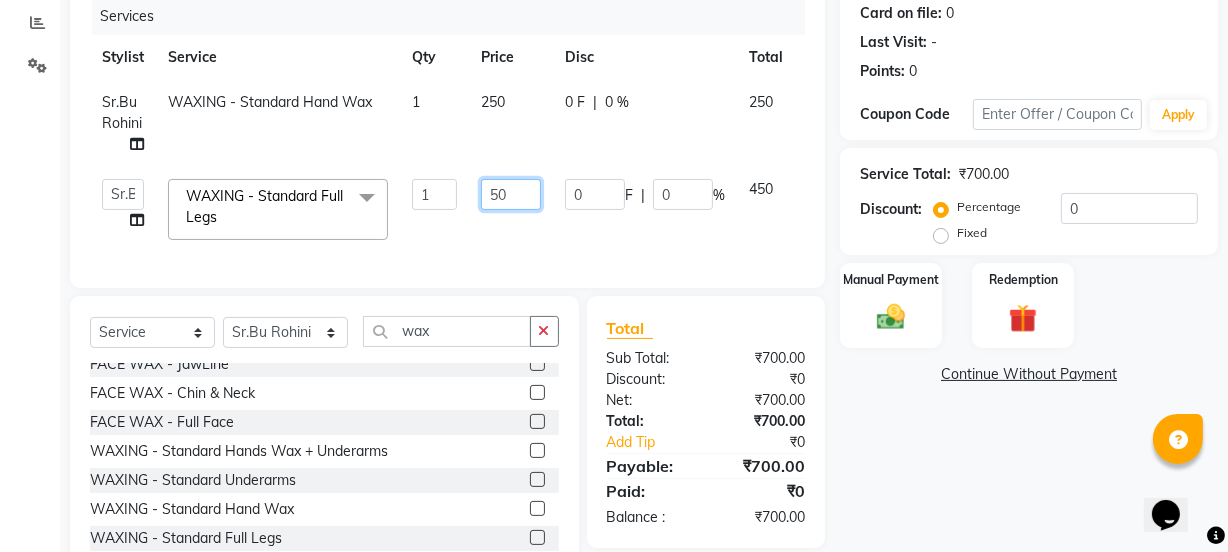 type on "350" 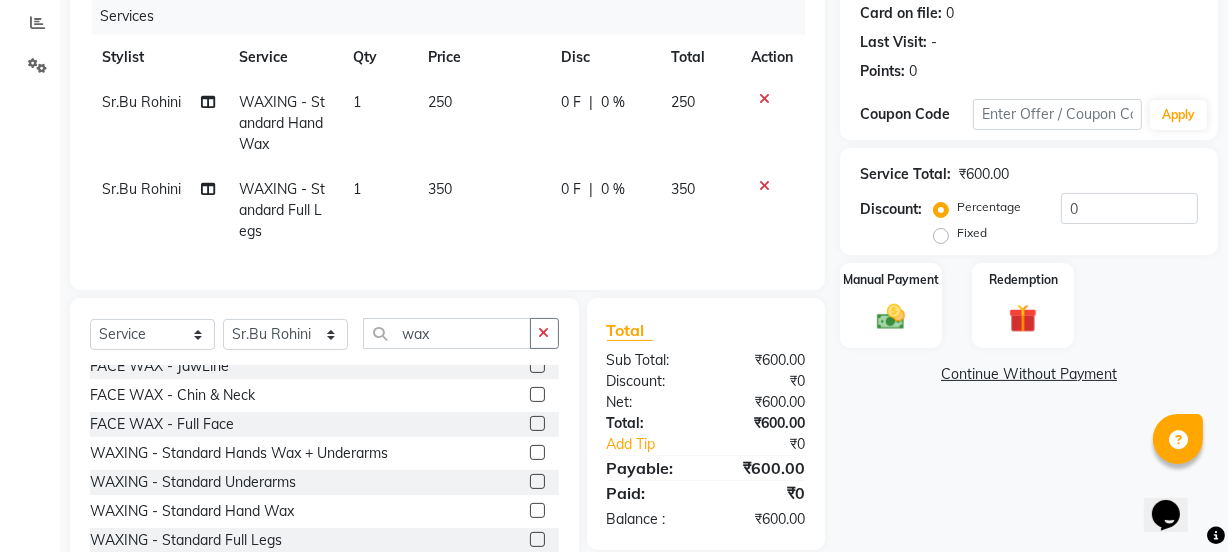 click on "0 F | 0 %" 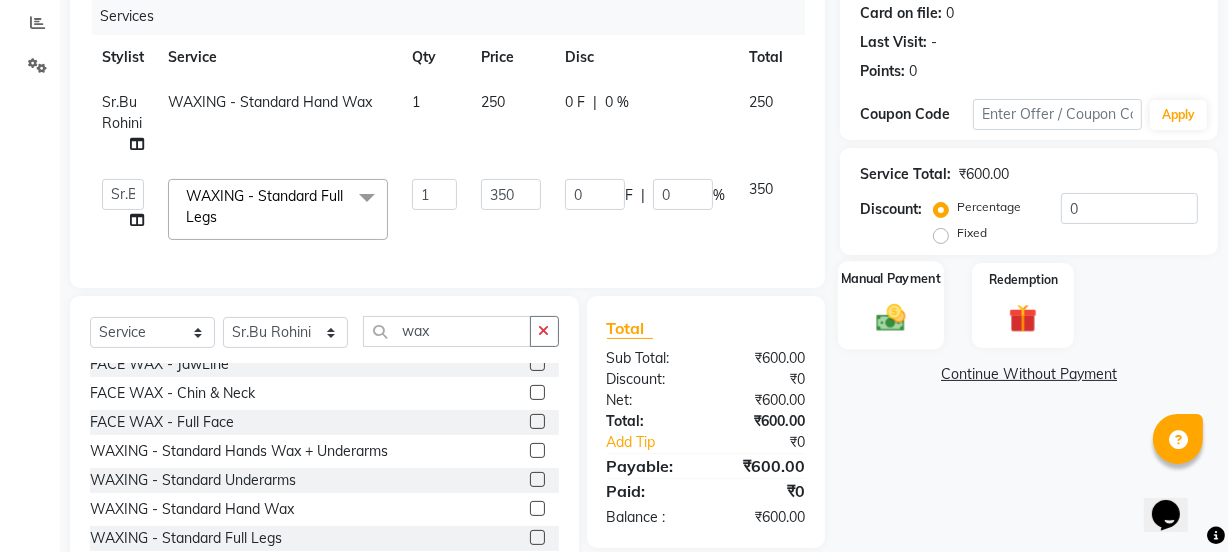 click on "Manual Payment" 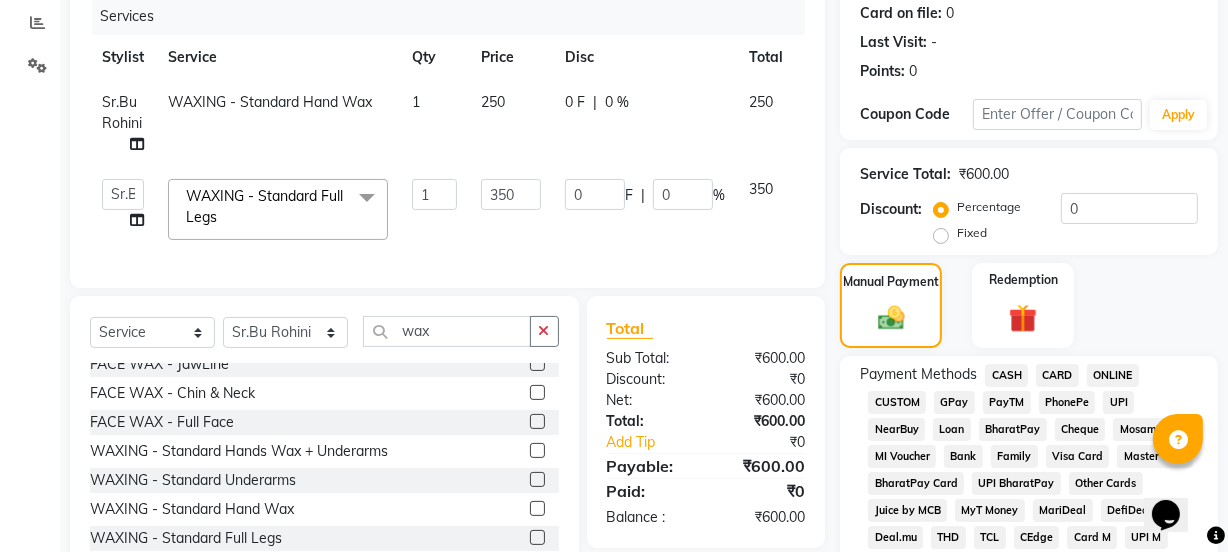 click on "GPay" 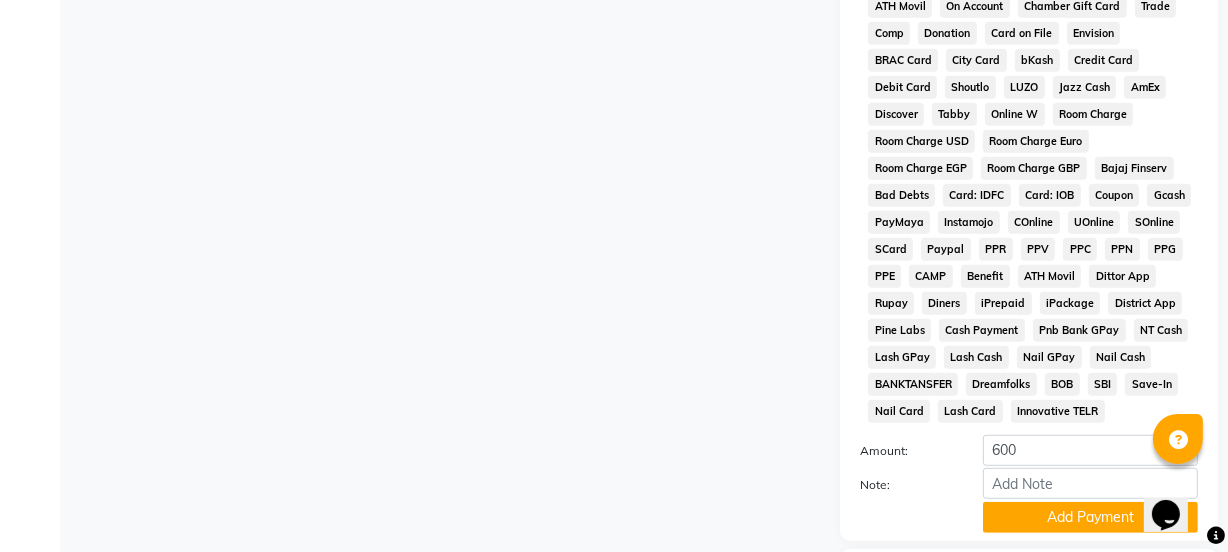 scroll, scrollTop: 1051, scrollLeft: 0, axis: vertical 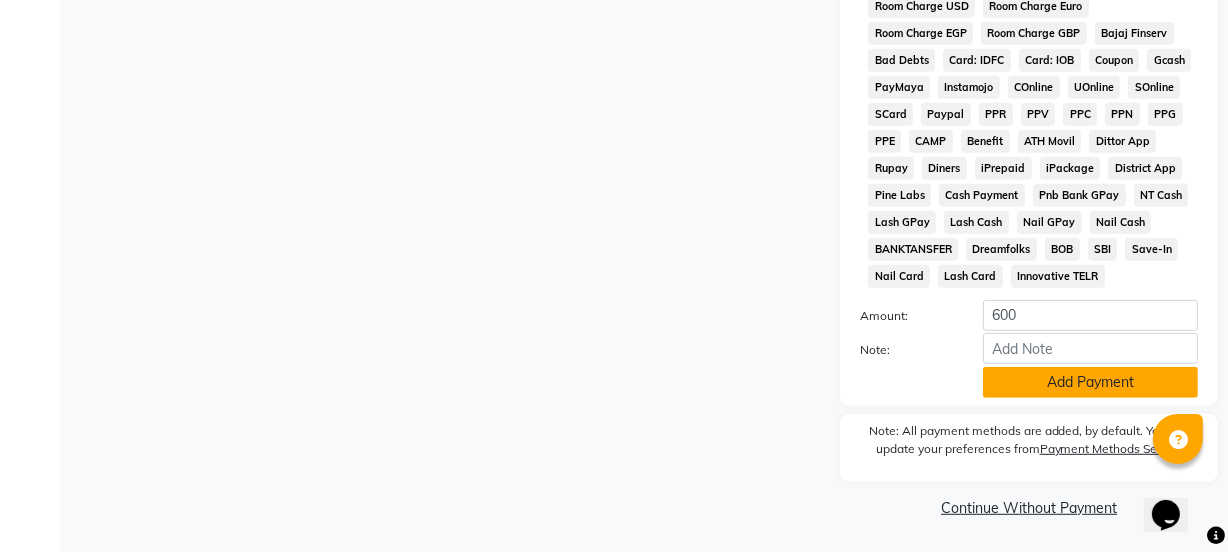 click on "Add Payment" 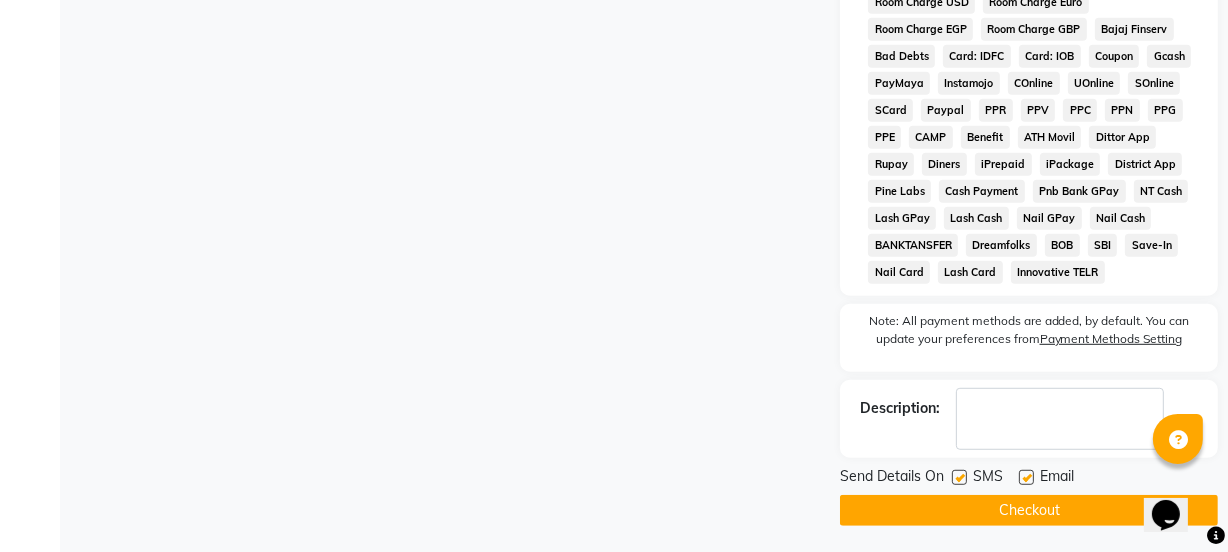 scroll, scrollTop: 1058, scrollLeft: 0, axis: vertical 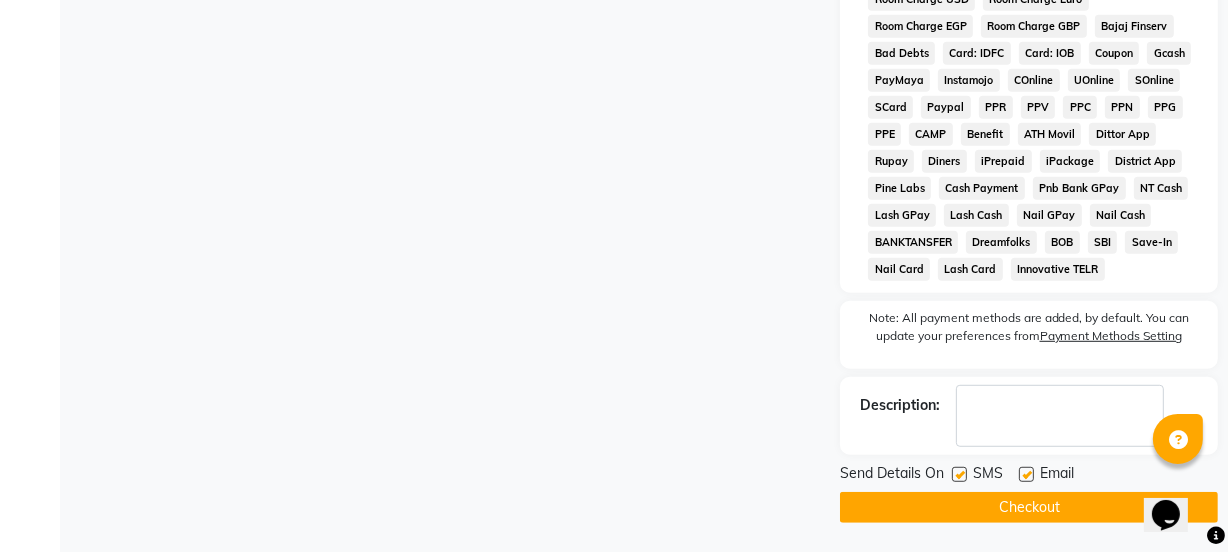 click 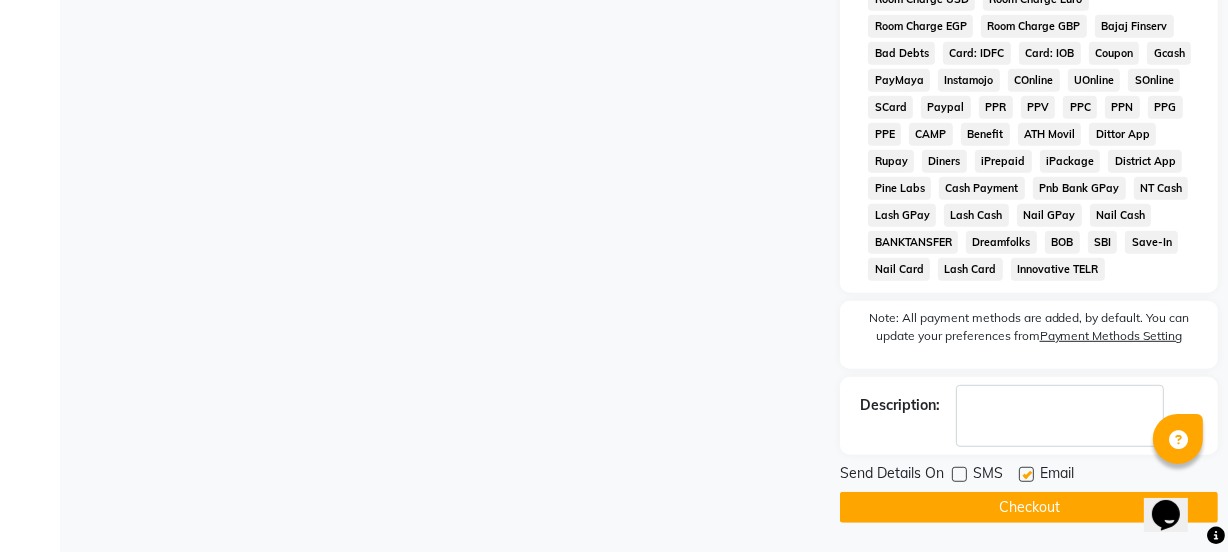 click 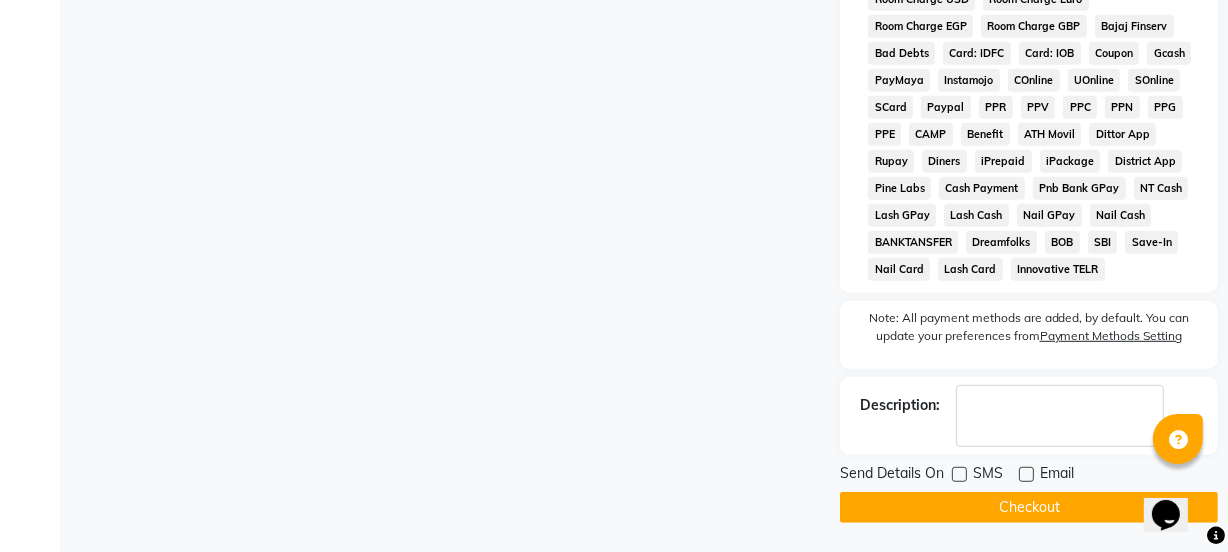 click on "Checkout" 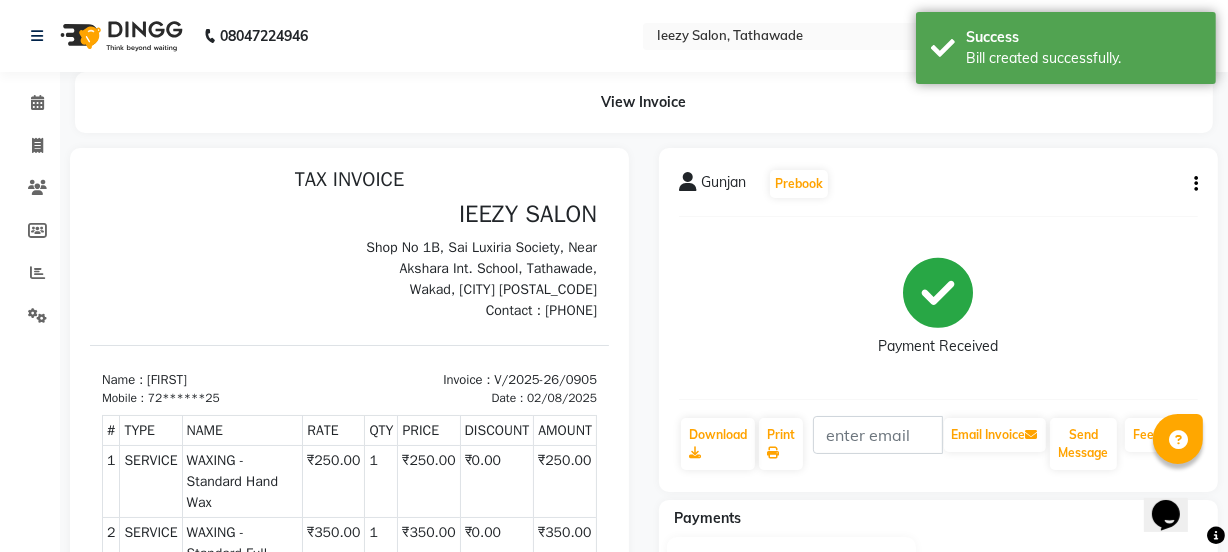 scroll, scrollTop: 0, scrollLeft: 0, axis: both 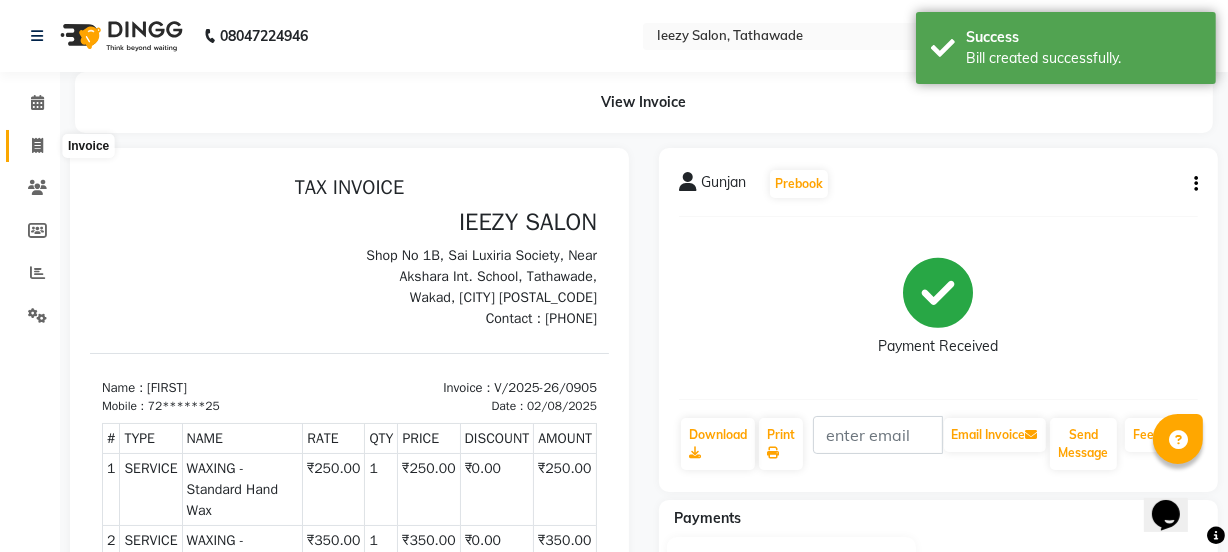click 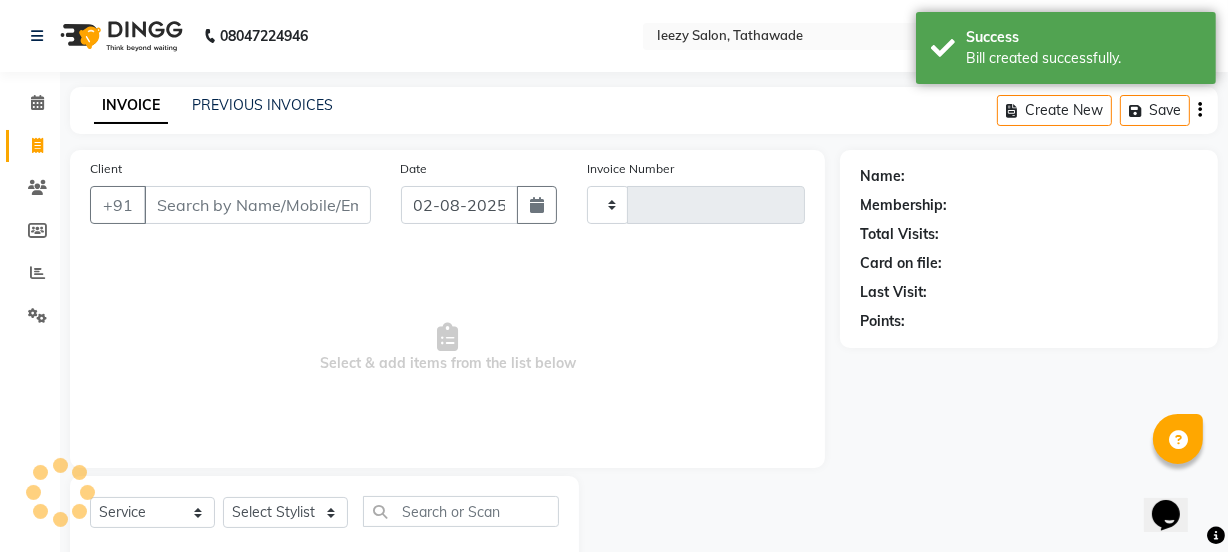 scroll, scrollTop: 50, scrollLeft: 0, axis: vertical 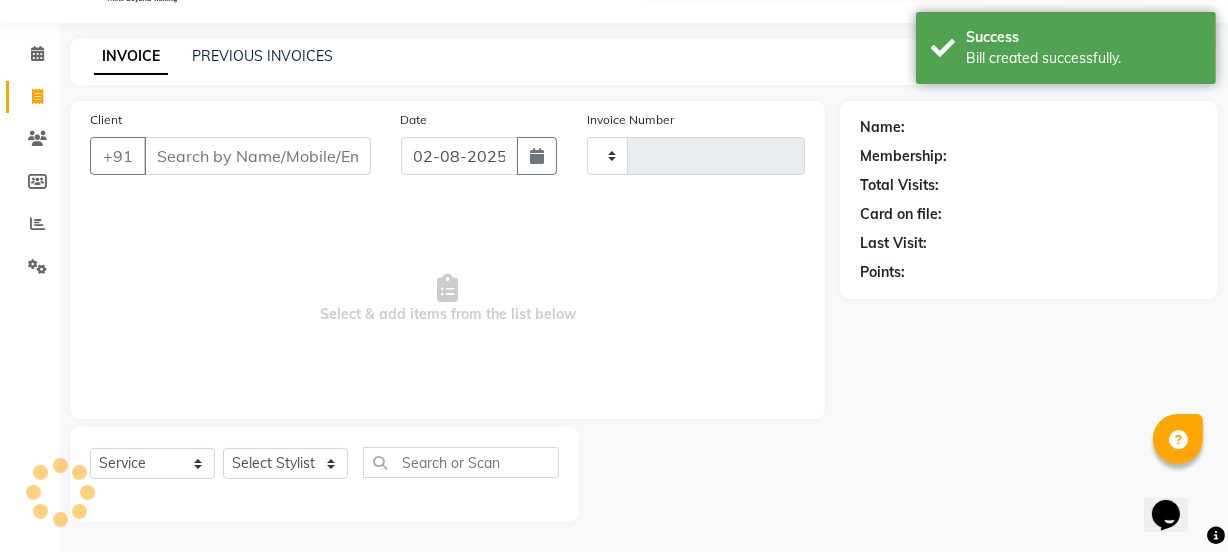 type on "0906" 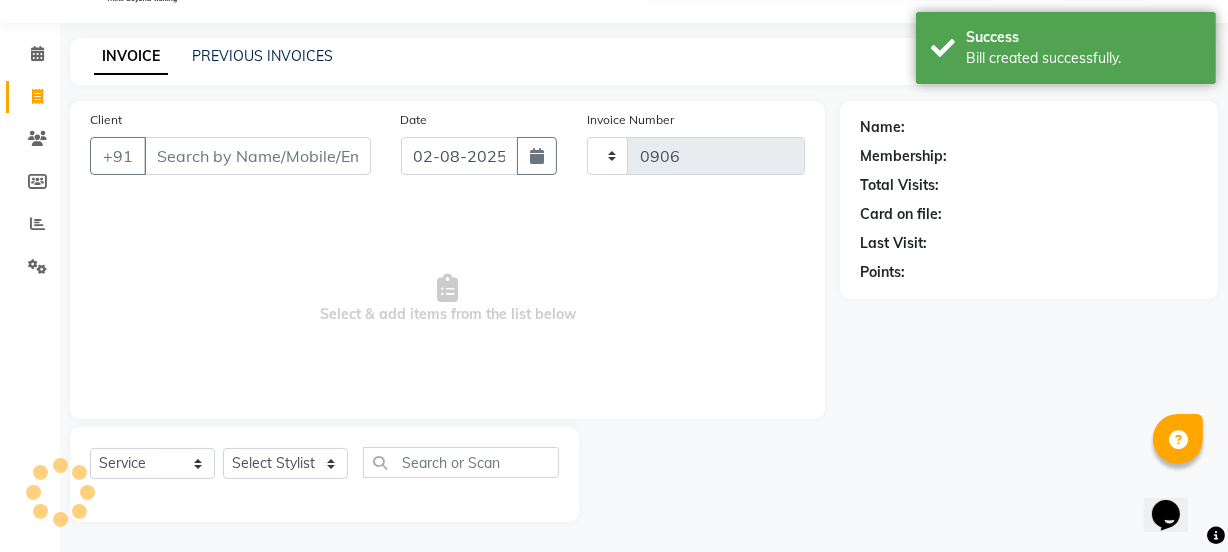 select on "5982" 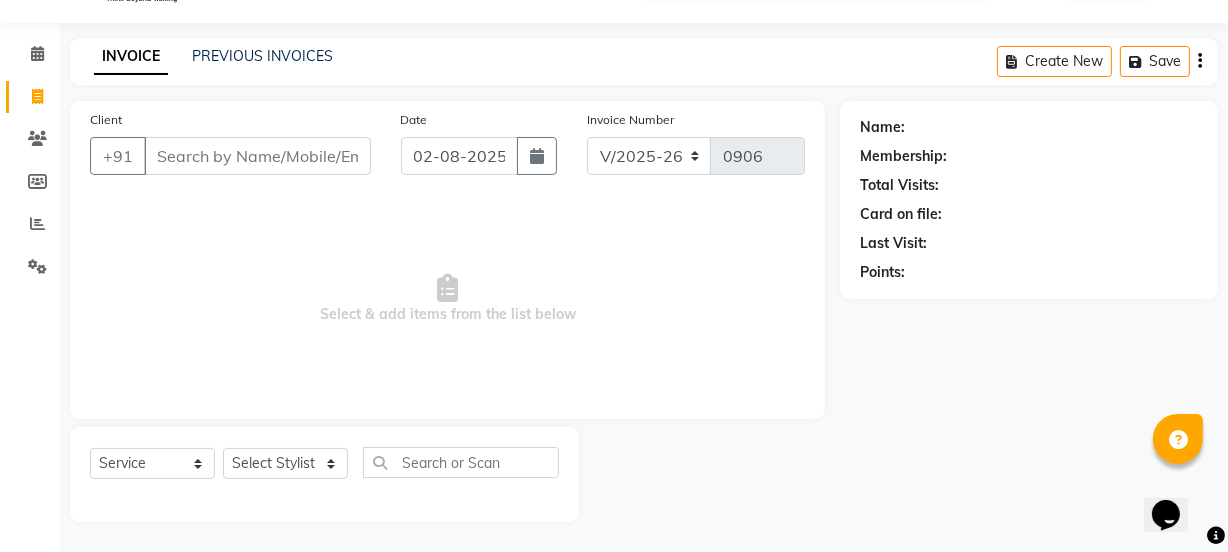 click on "Client" at bounding box center [257, 156] 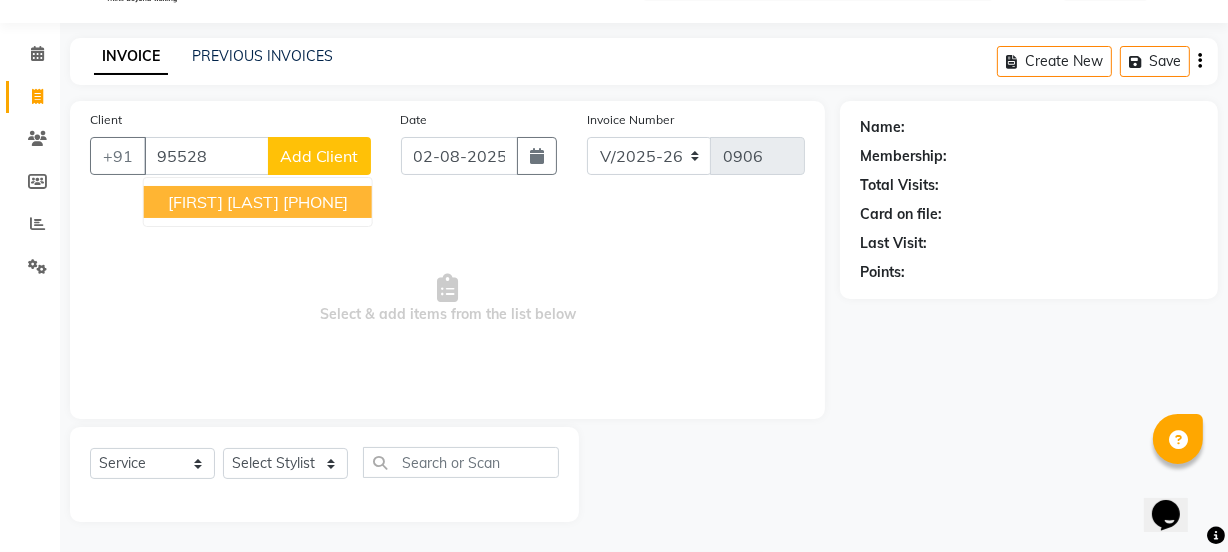click on "[FIRST] [LAST]" at bounding box center [223, 202] 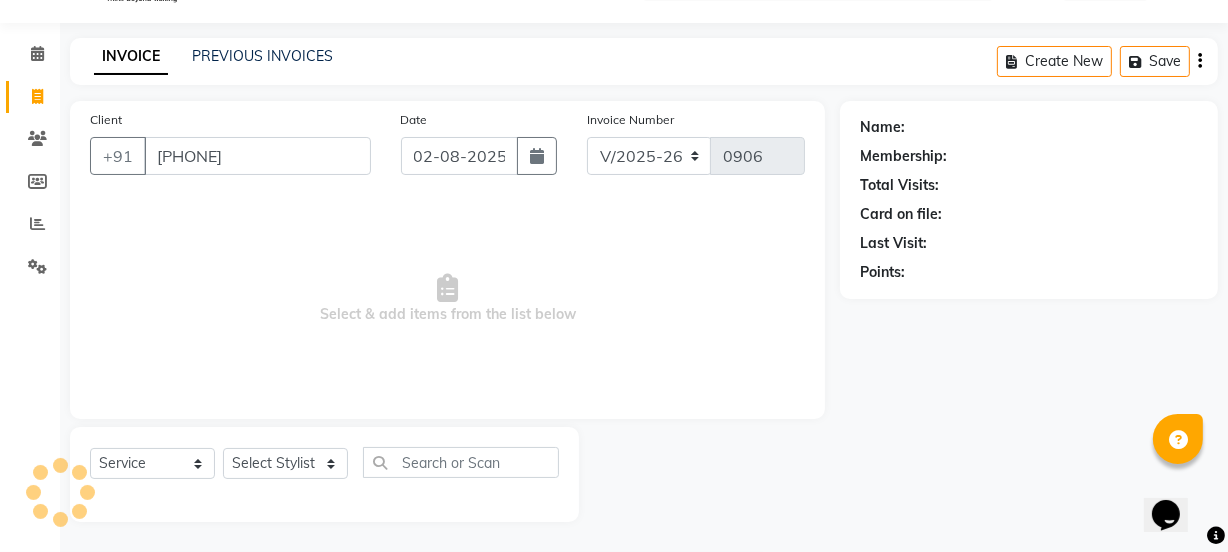 type on "[PHONE]" 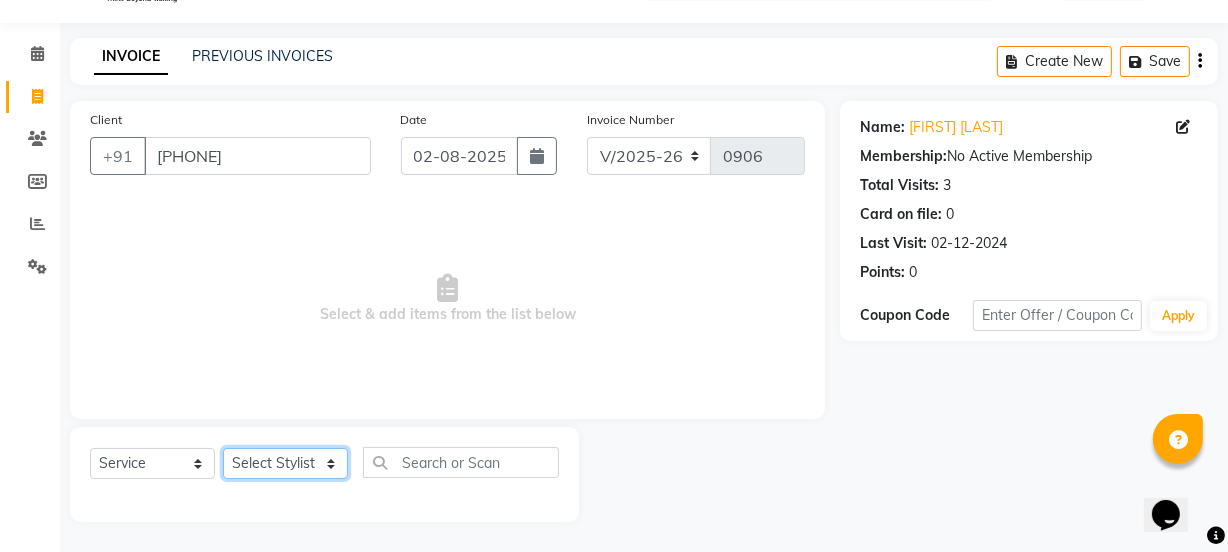 click on "Select Stylist IEEZY -Owner MS KOMAL  Ms Shraddha Rinku  Samiksha  Sr.Bu Rohini  Stylist Shree" 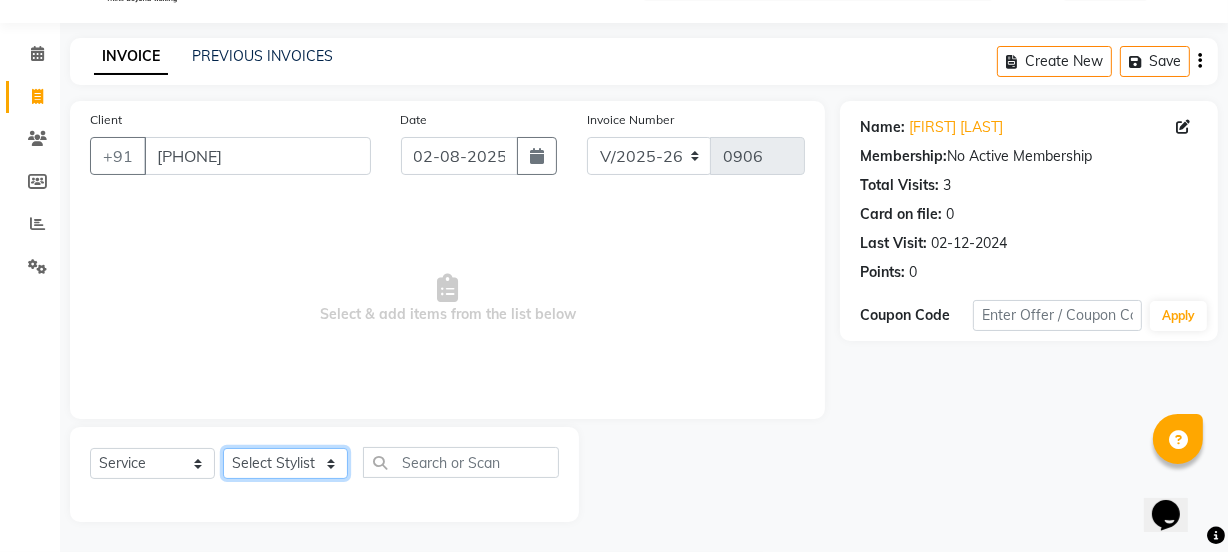 select on "77396" 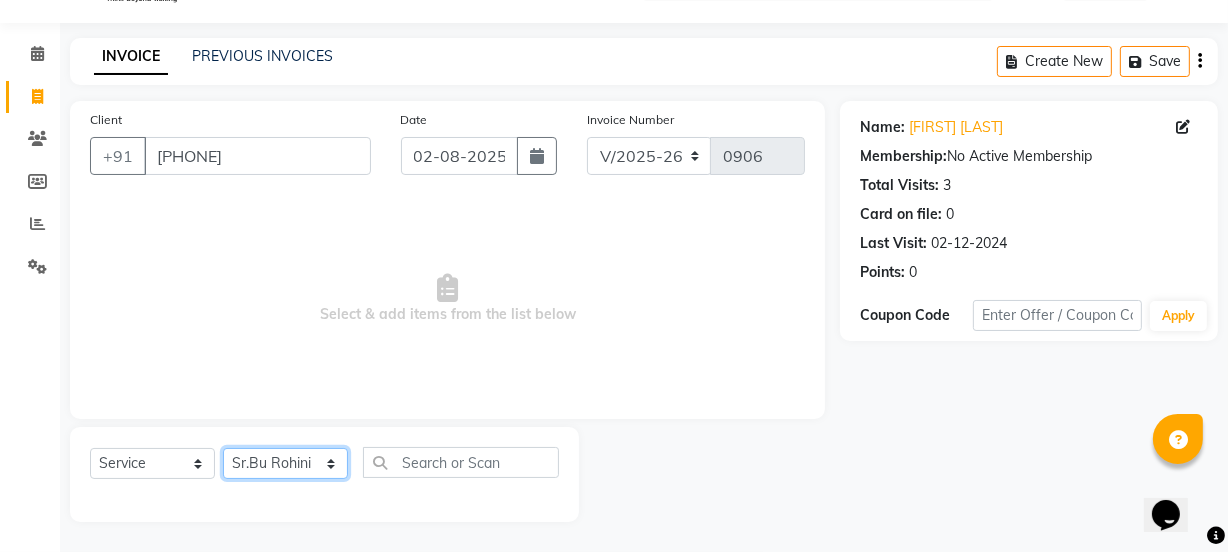 click on "Select Stylist IEEZY -Owner MS KOMAL  Ms Shraddha Rinku  Samiksha  Sr.Bu Rohini  Stylist Shree" 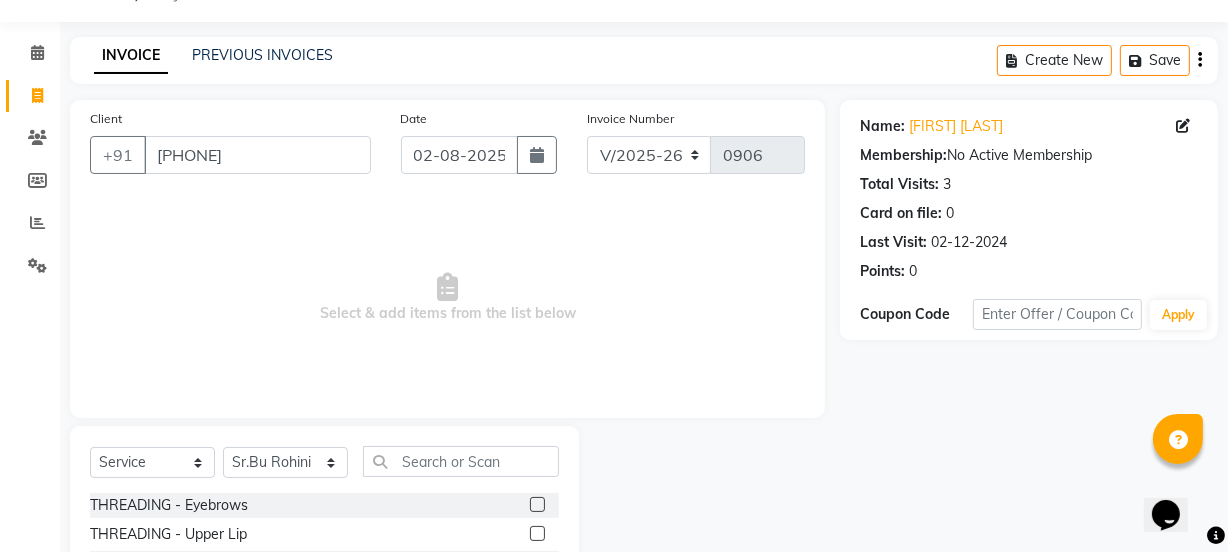 click 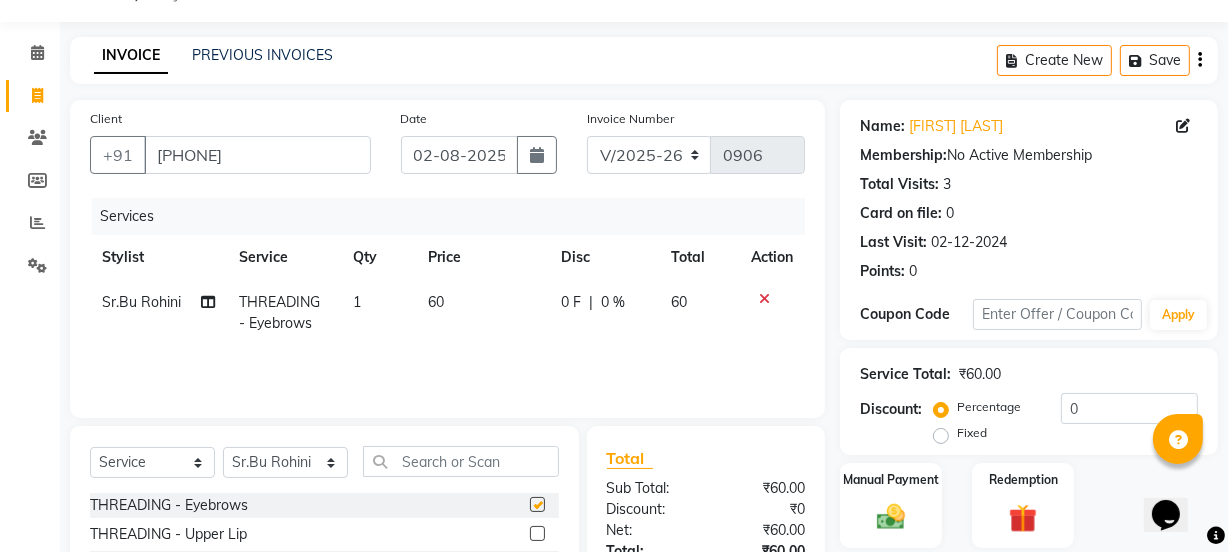 checkbox on "false" 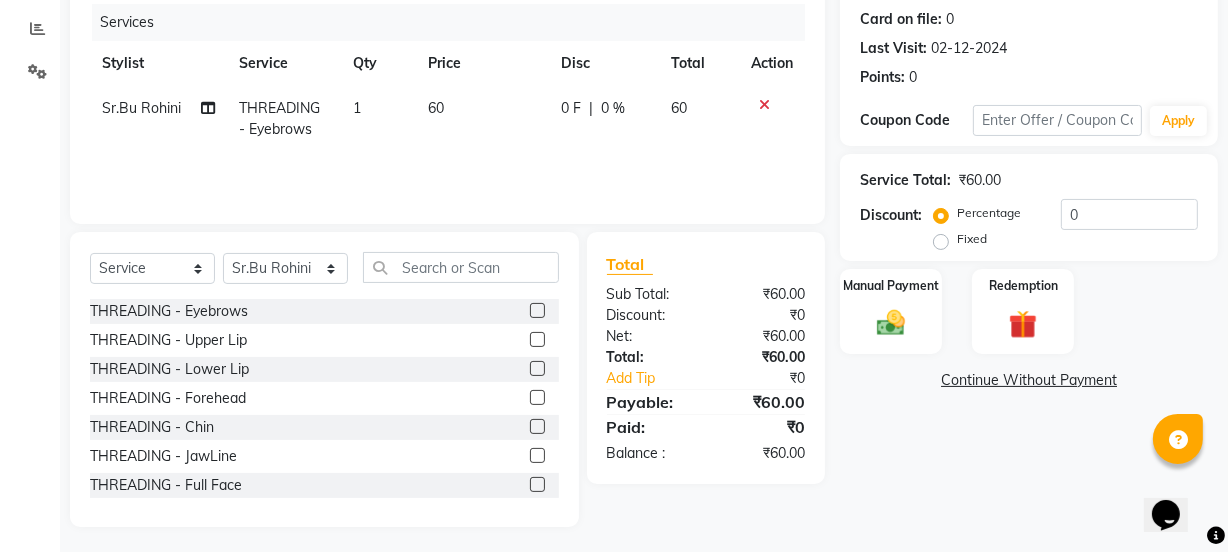 scroll, scrollTop: 250, scrollLeft: 0, axis: vertical 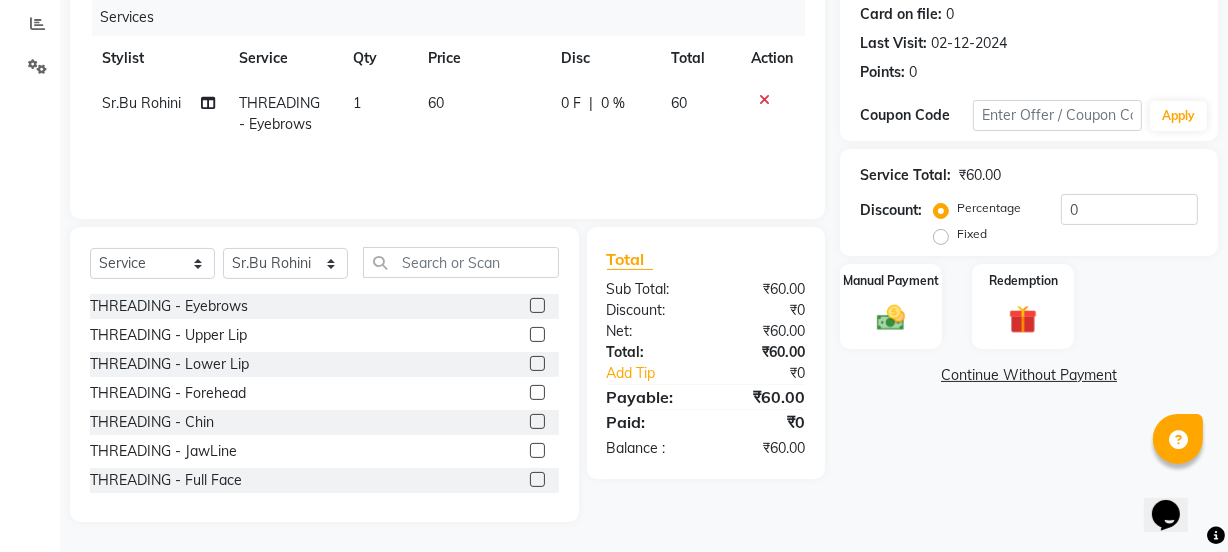 click 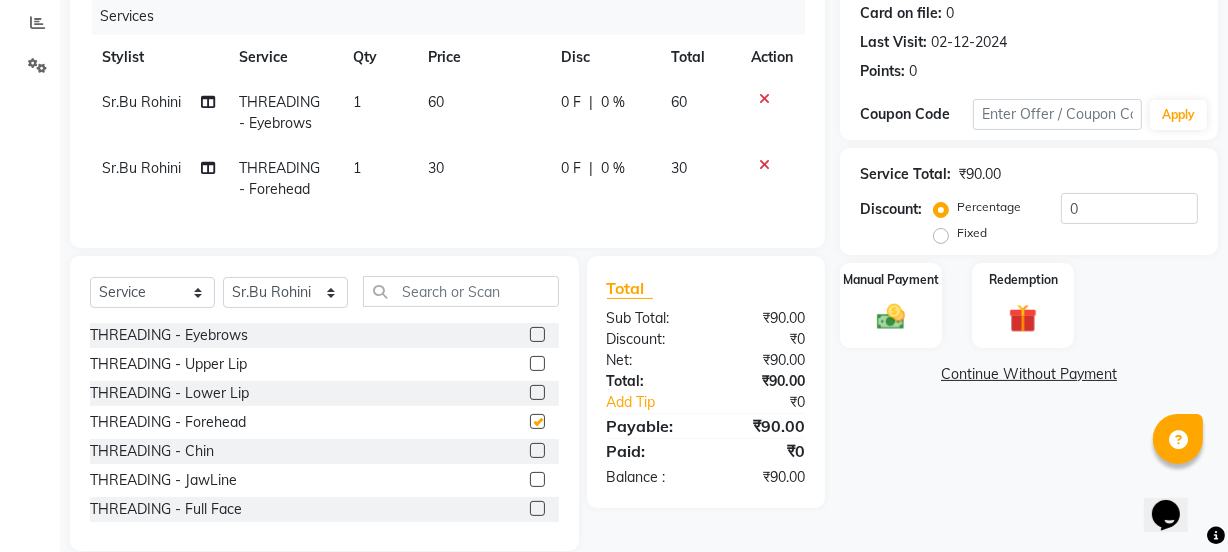 checkbox on "false" 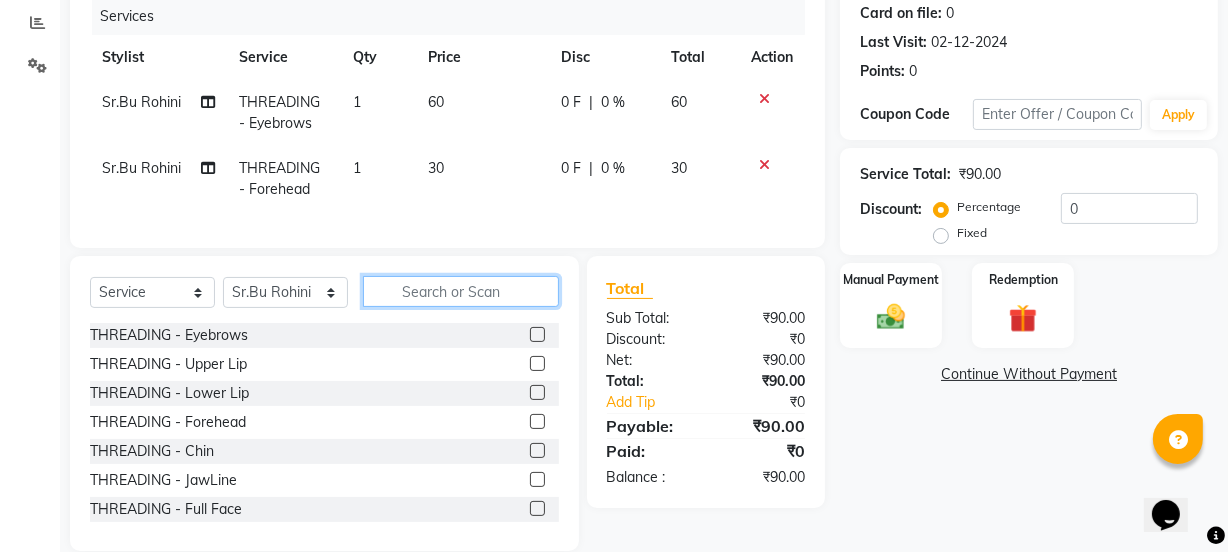 click 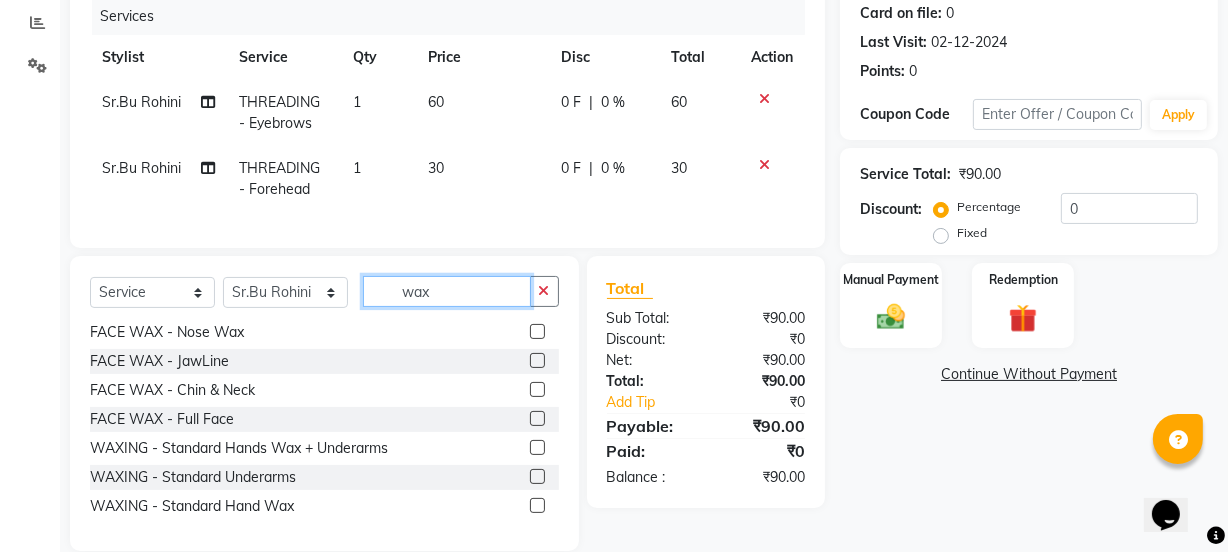 scroll, scrollTop: 90, scrollLeft: 0, axis: vertical 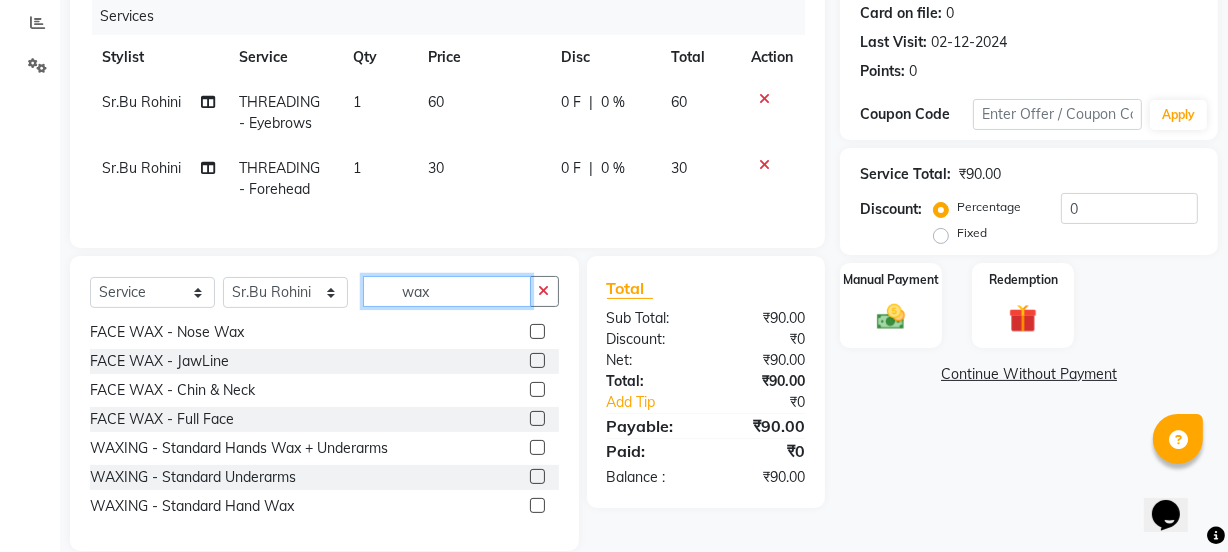 type on "wax" 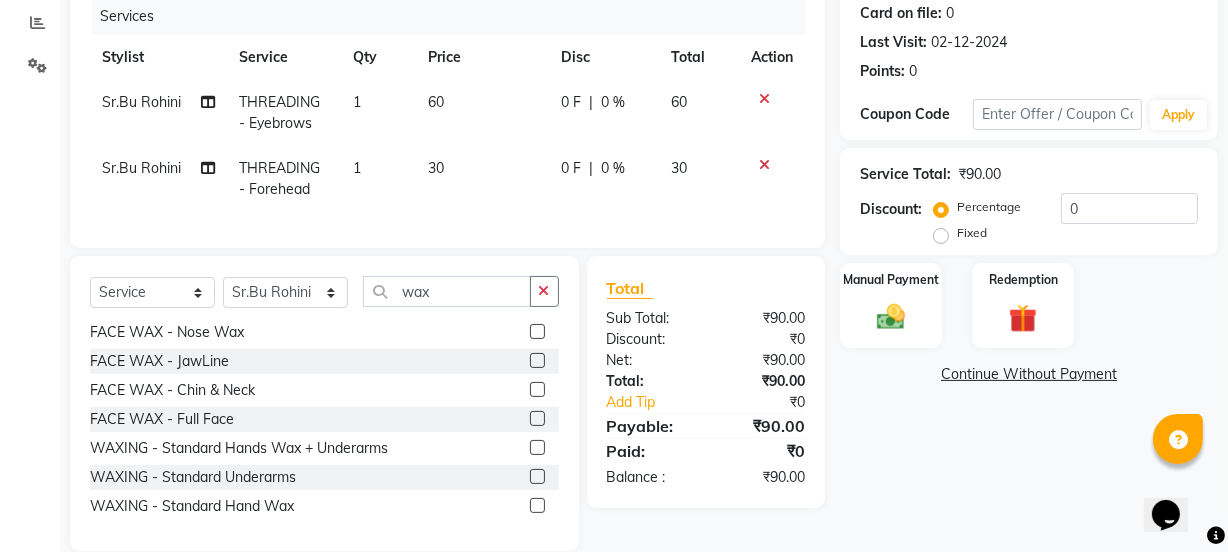 click 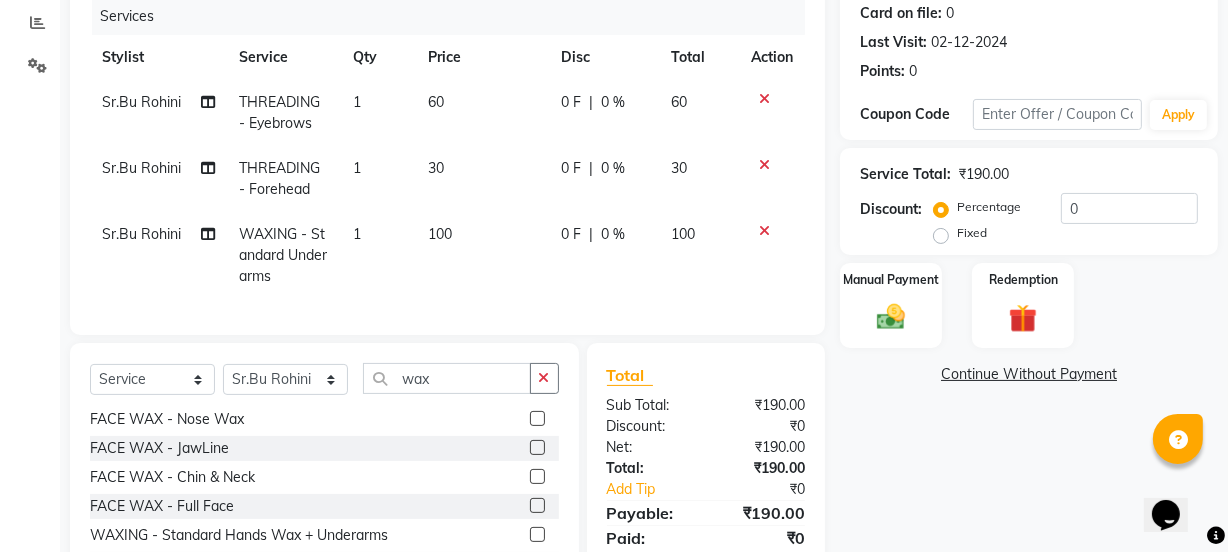 checkbox on "false" 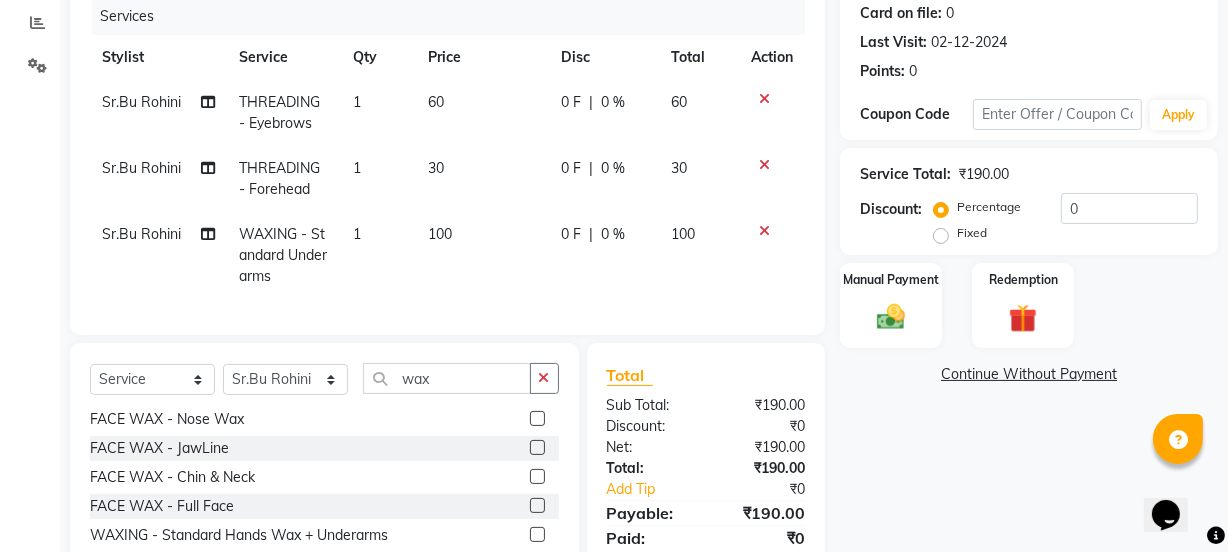 click on "30" 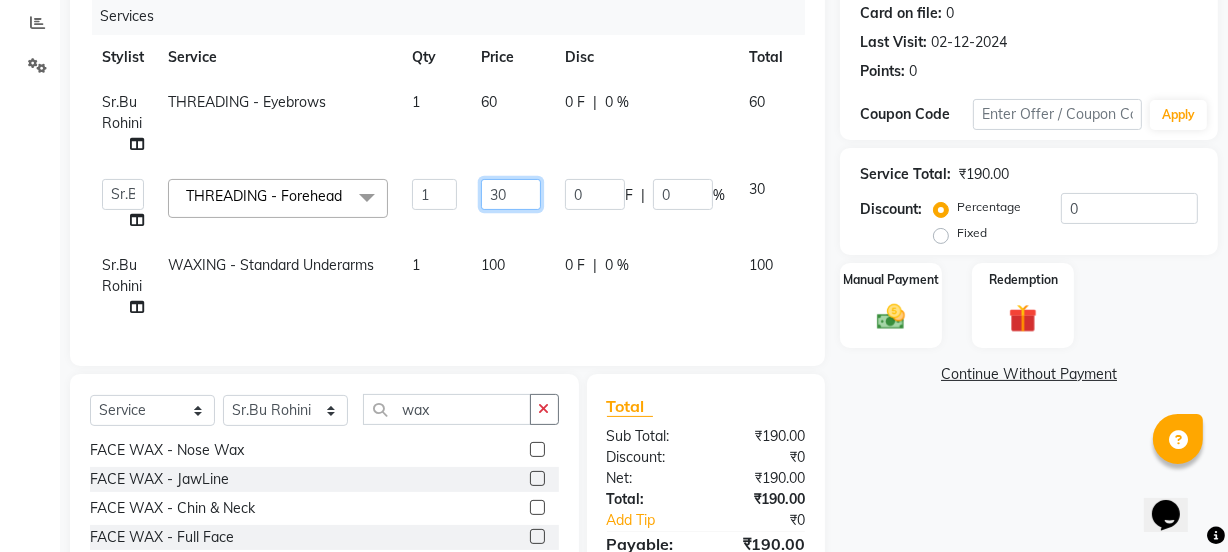 click on "30" 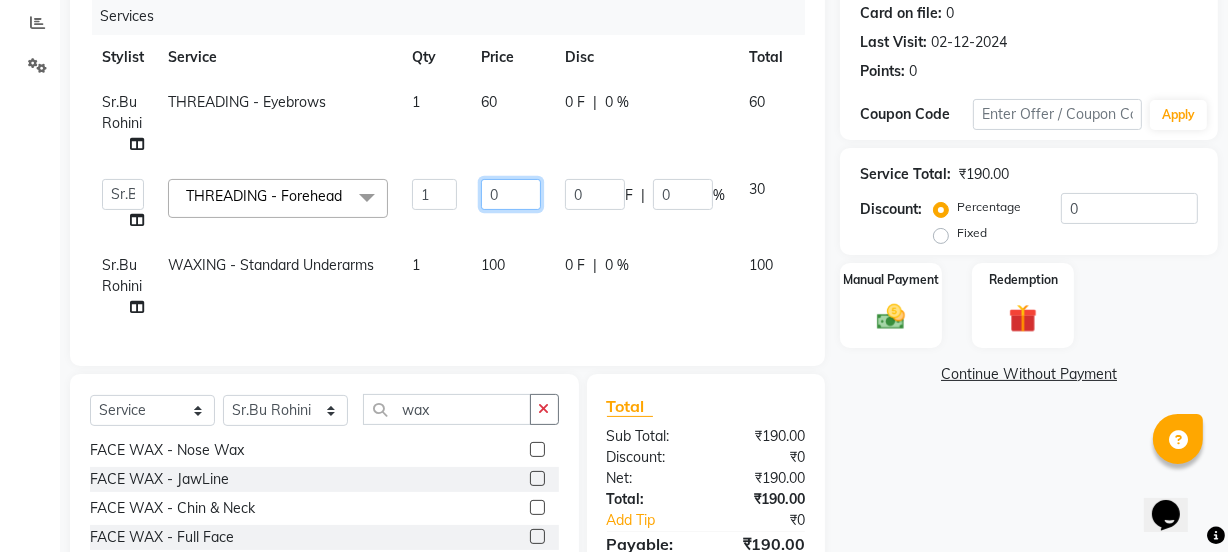 type on "40" 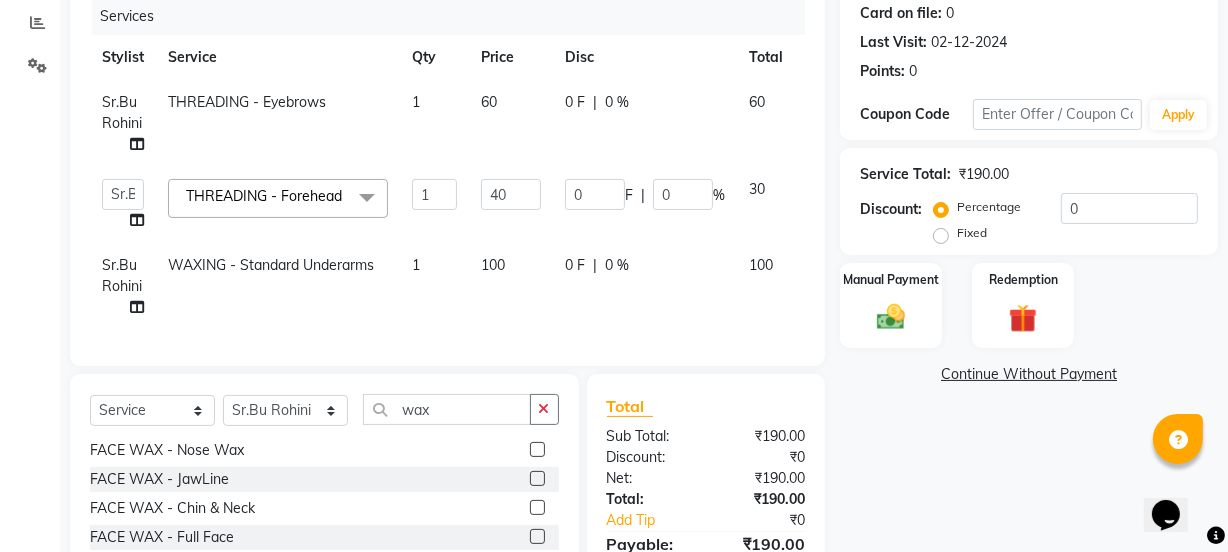 click on "Client +[PHONE] Date [DATE] Invoice Number V/2025 V/2025-26 0906 Services Stylist Service Qty Price Disc Total Action Sr.Bu [NAME] THREADING - Eyebrows 1 60 0 F | 0 % 60 IEEZY -Owner MS [NAME] Ms [NAME] [NAME] [NAME] Sr.Bu [NAME] Stylist Shree THREADING - Forehead x THREADING - Eyebrows THREADING - Upper Lip THREADING - Lower Lip THREADING - Forehead THREADING - Chin THREADING - JawLine THREADING - Full Face THREADING - Eye+Upp+For advance peyment FACE WAX - UpperLip FACE WAX - LowerLip FACE WAX - Forehead FACE WAX - Nose Wax FACE WAX - JawLine FACE WAX - Chin & Neck FACE WAX - Full Face WAXING - Standard Hands Wax + Underarms WAXING - Standard Underarms WAXING - Standard Hand Wax WAXING - Standard Full Legs WAXING - Standard Half Legs WAXING - Standard Tummy WAXING - Italian Hands Wax + Underarms WAXING - Italian Underarms WAXING - Italian Hand Wax WAXING - Italian Full Legs WAXING - Italian Half Legs WAXING - Italian Tummy WAXING - Standard Full Front WAXING - Standard Bult" 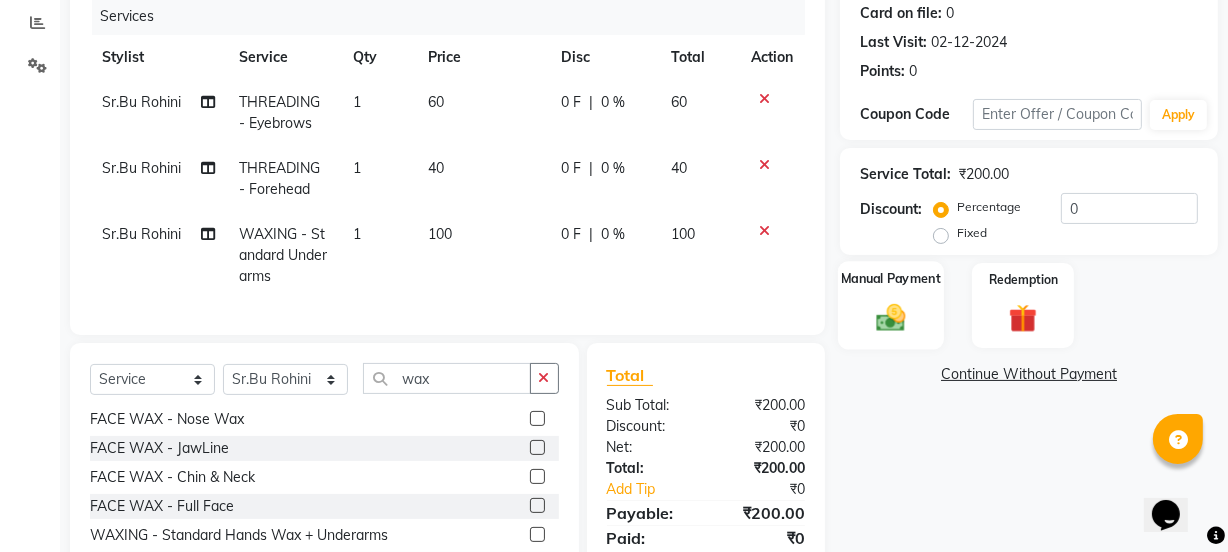 click 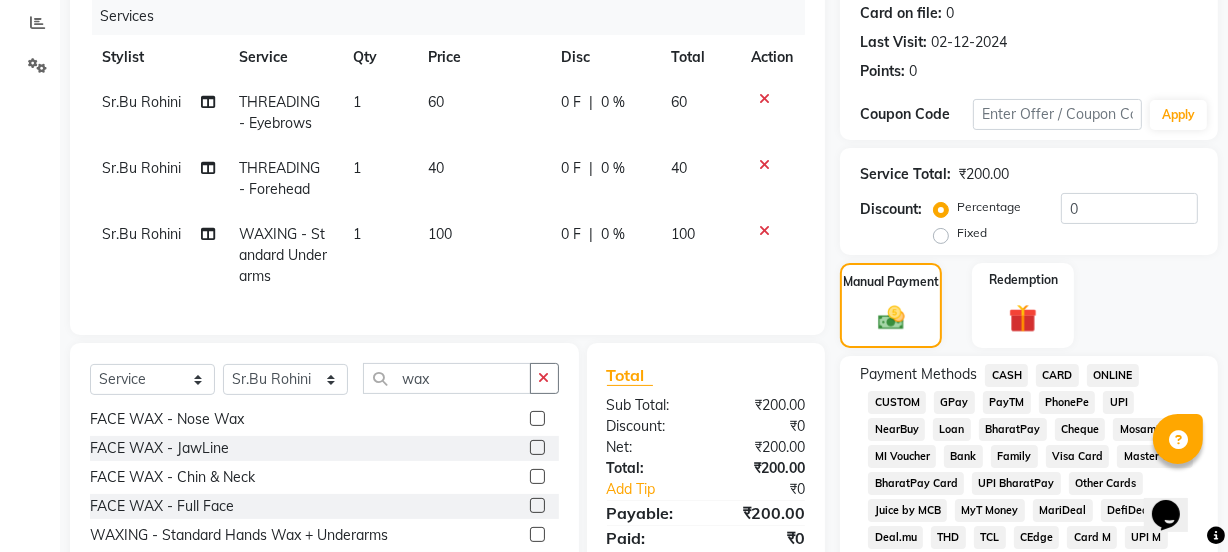 click on "GPay" 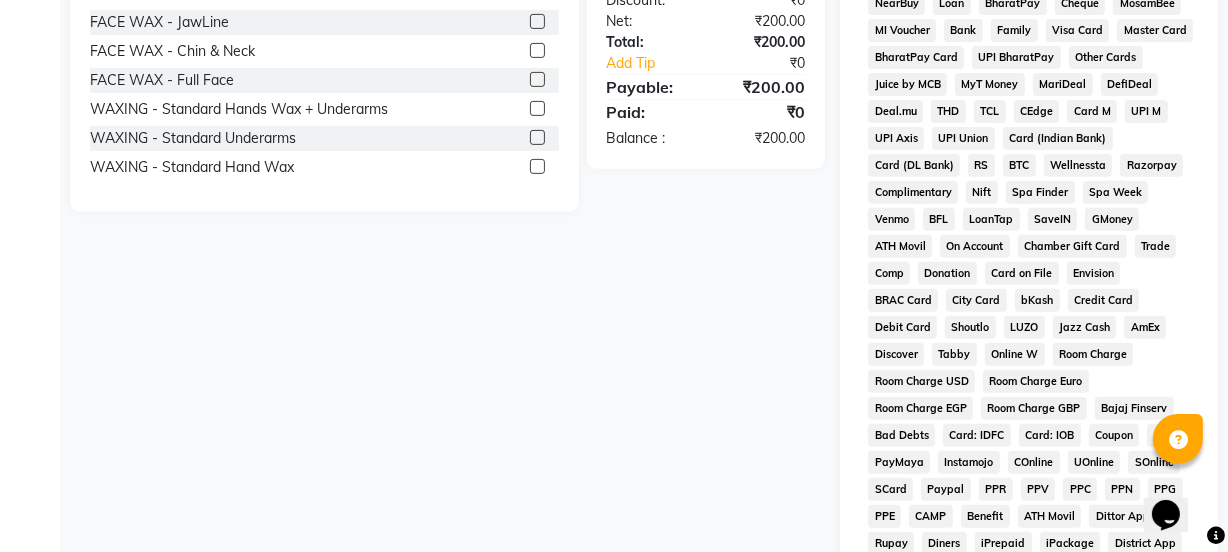 scroll, scrollTop: 1051, scrollLeft: 0, axis: vertical 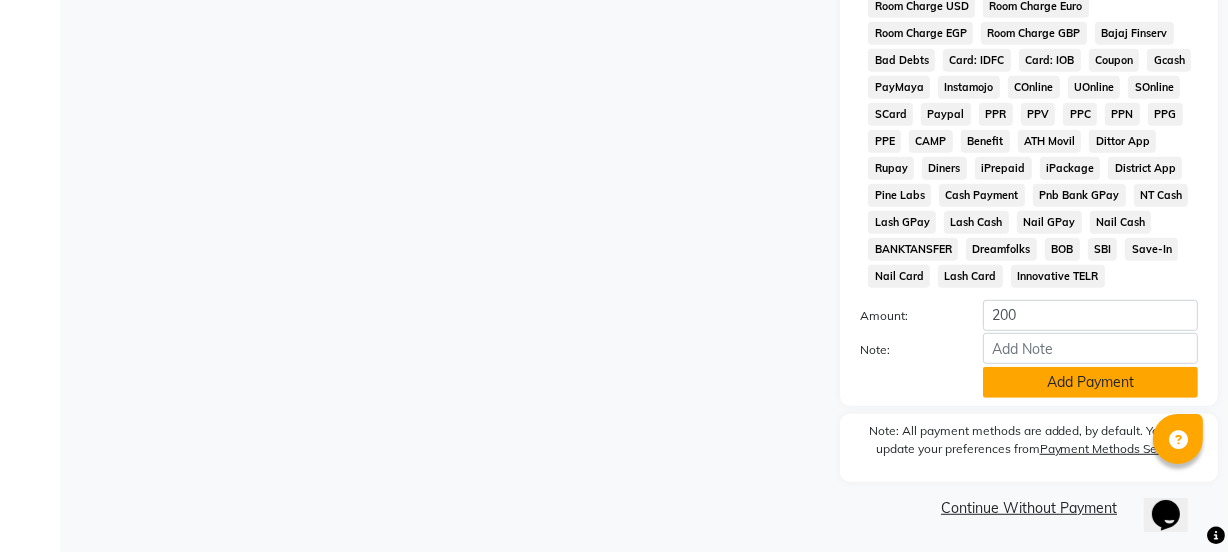 click on "Add Payment" 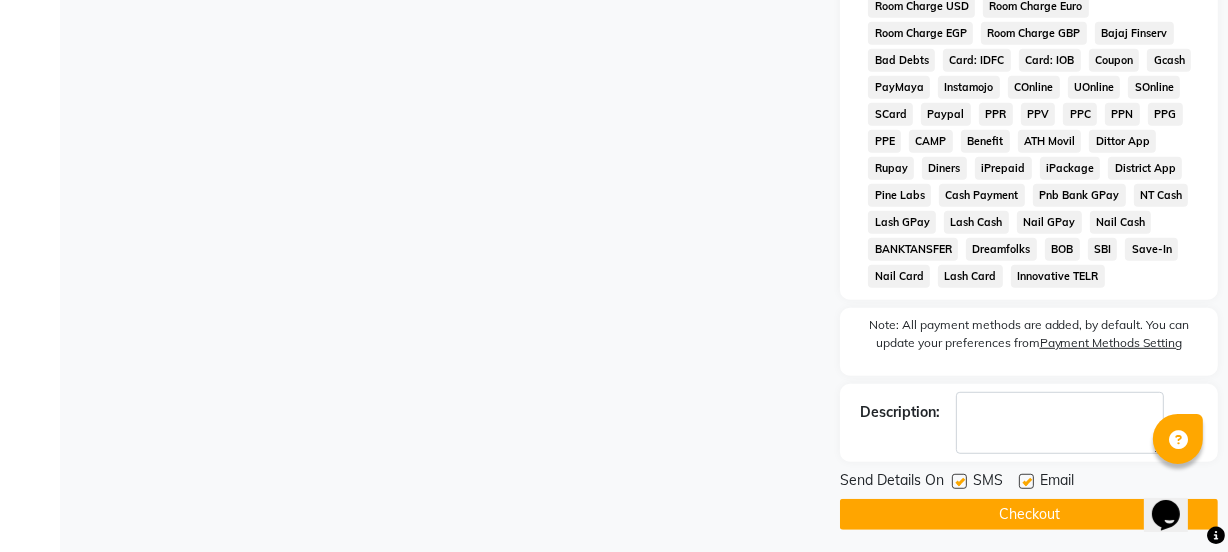 click 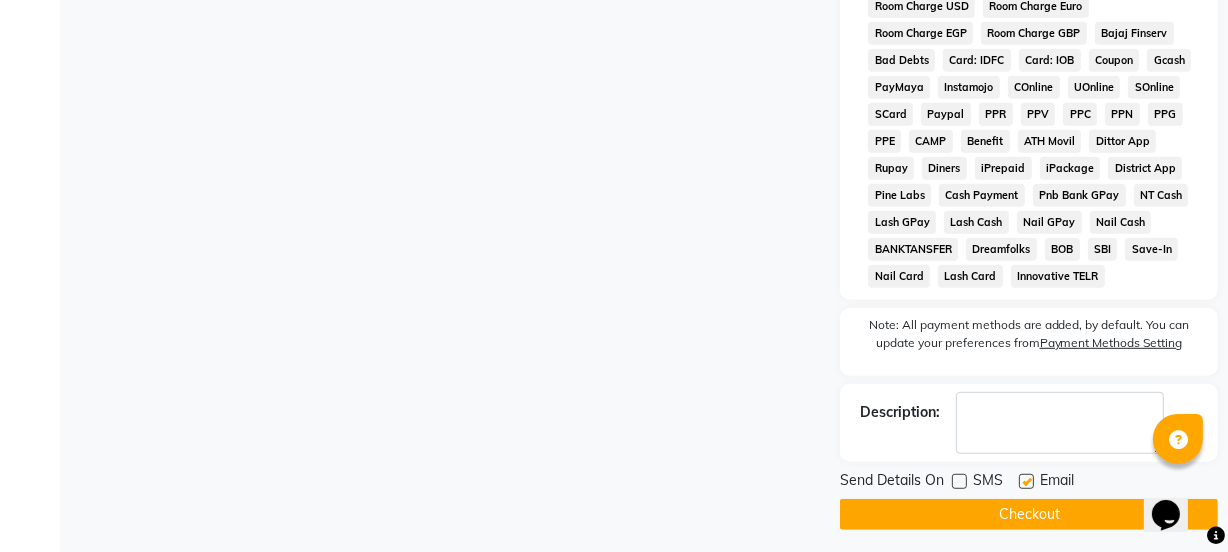click 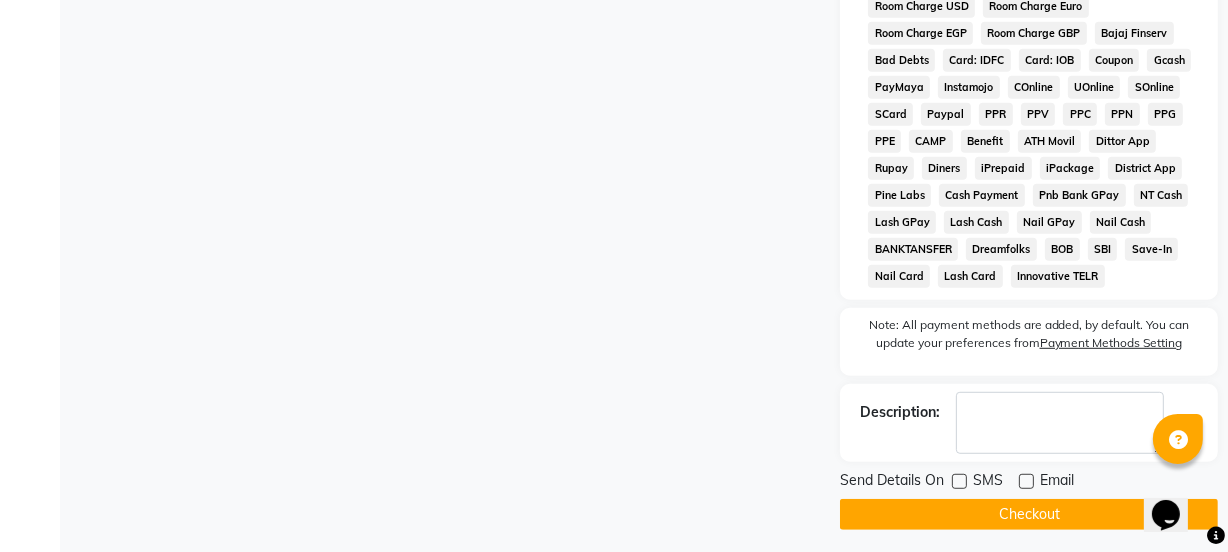 click on "Checkout" 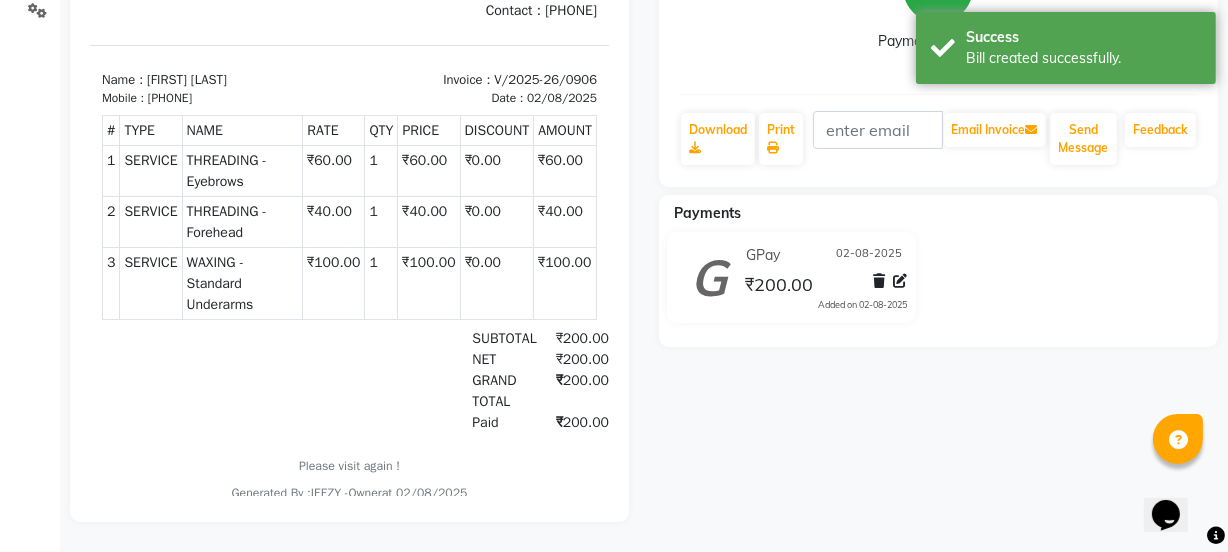 scroll, scrollTop: 0, scrollLeft: 0, axis: both 